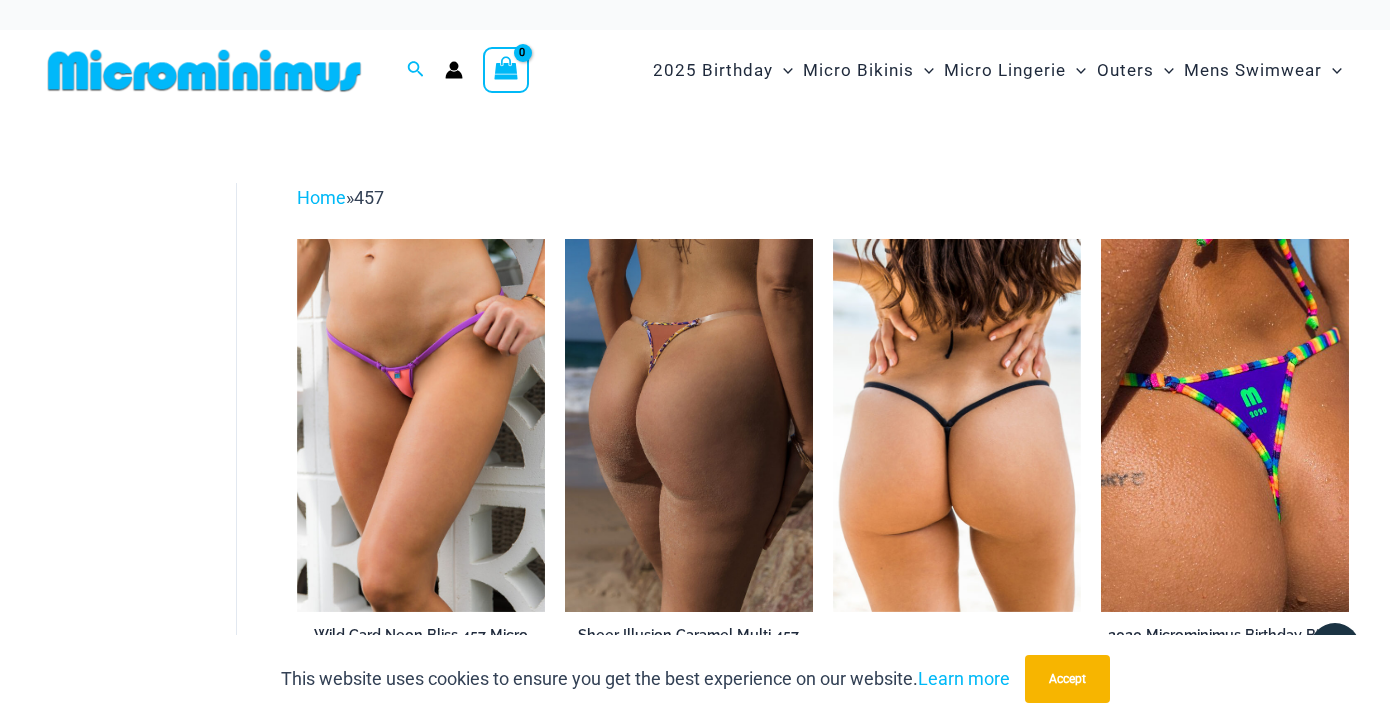 scroll, scrollTop: 2, scrollLeft: 0, axis: vertical 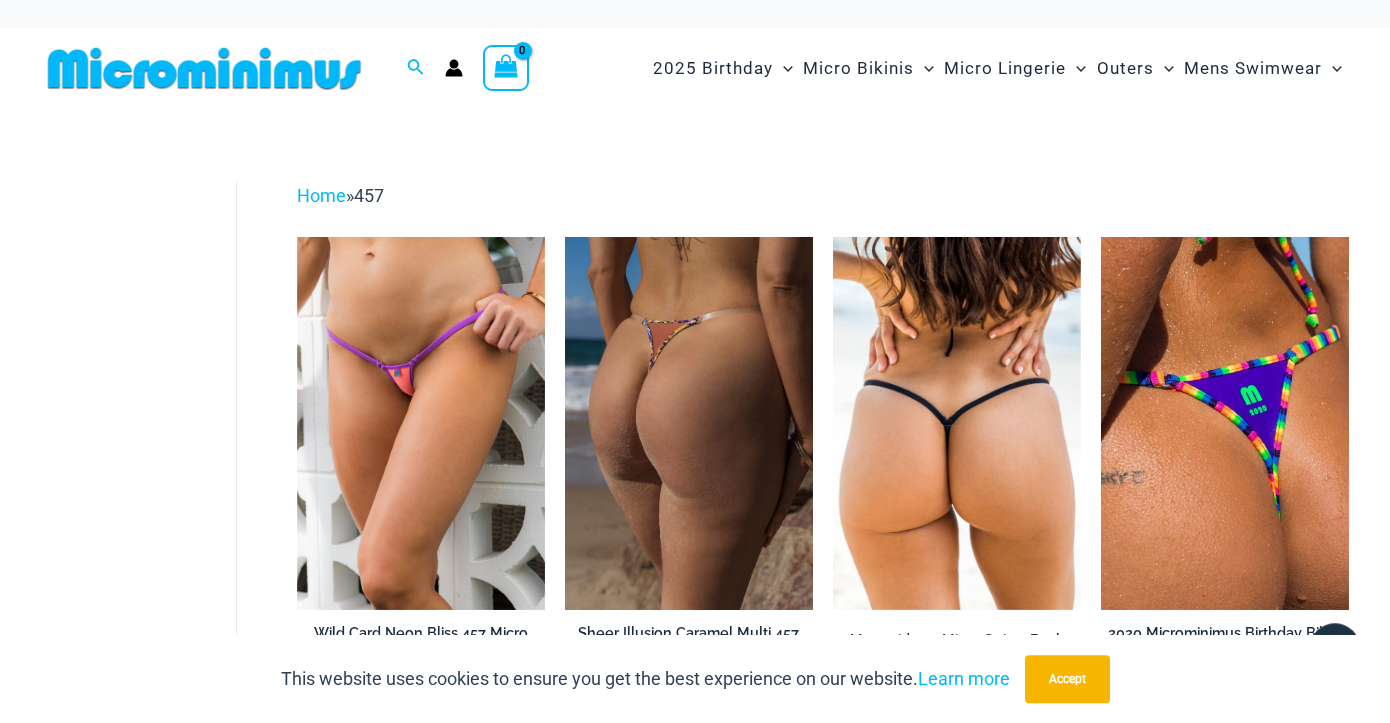 click at bounding box center (689, 423) 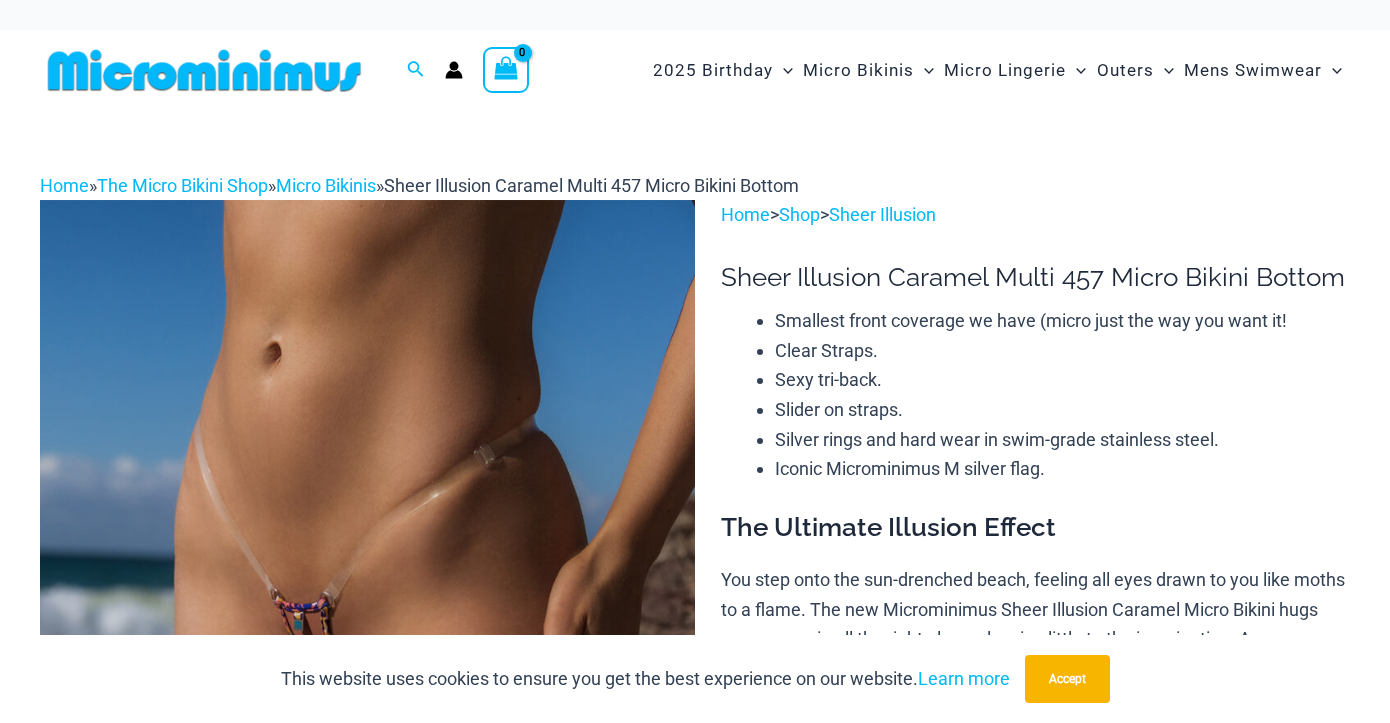 scroll, scrollTop: 0, scrollLeft: 0, axis: both 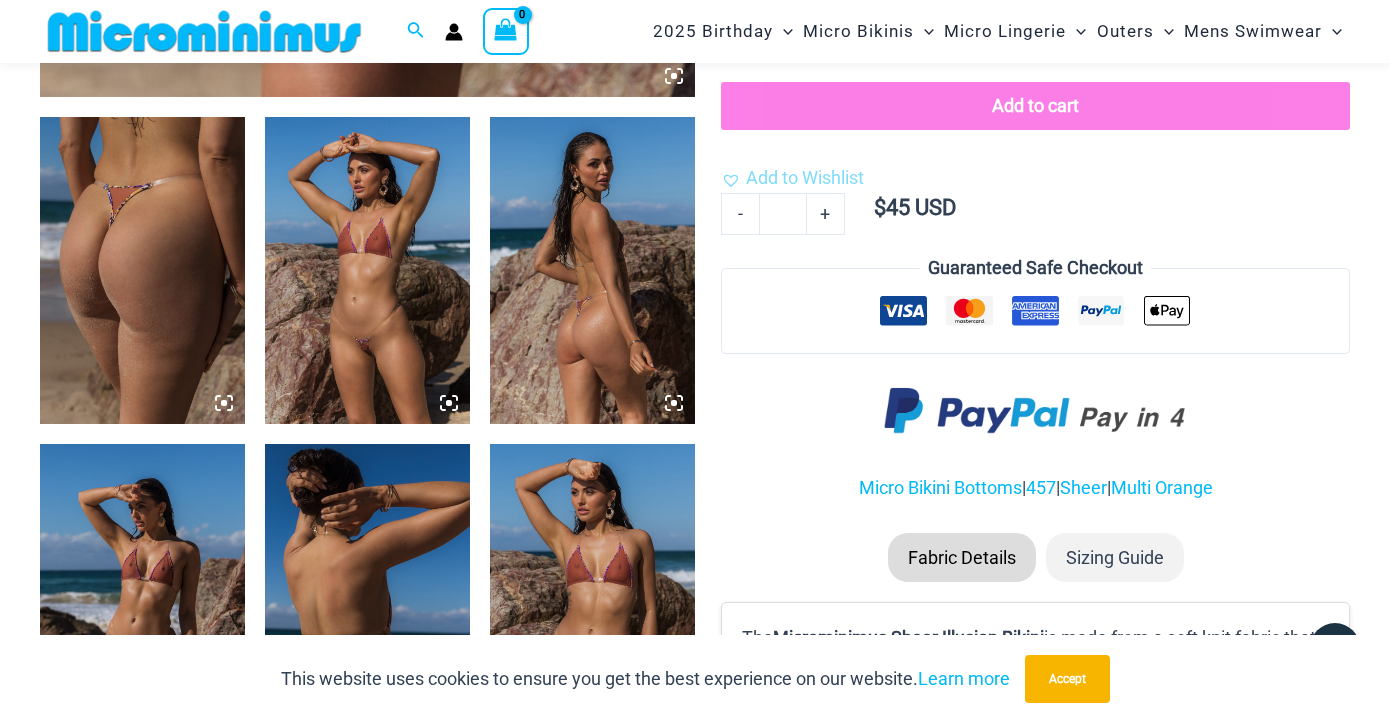 click at bounding box center (142, 270) 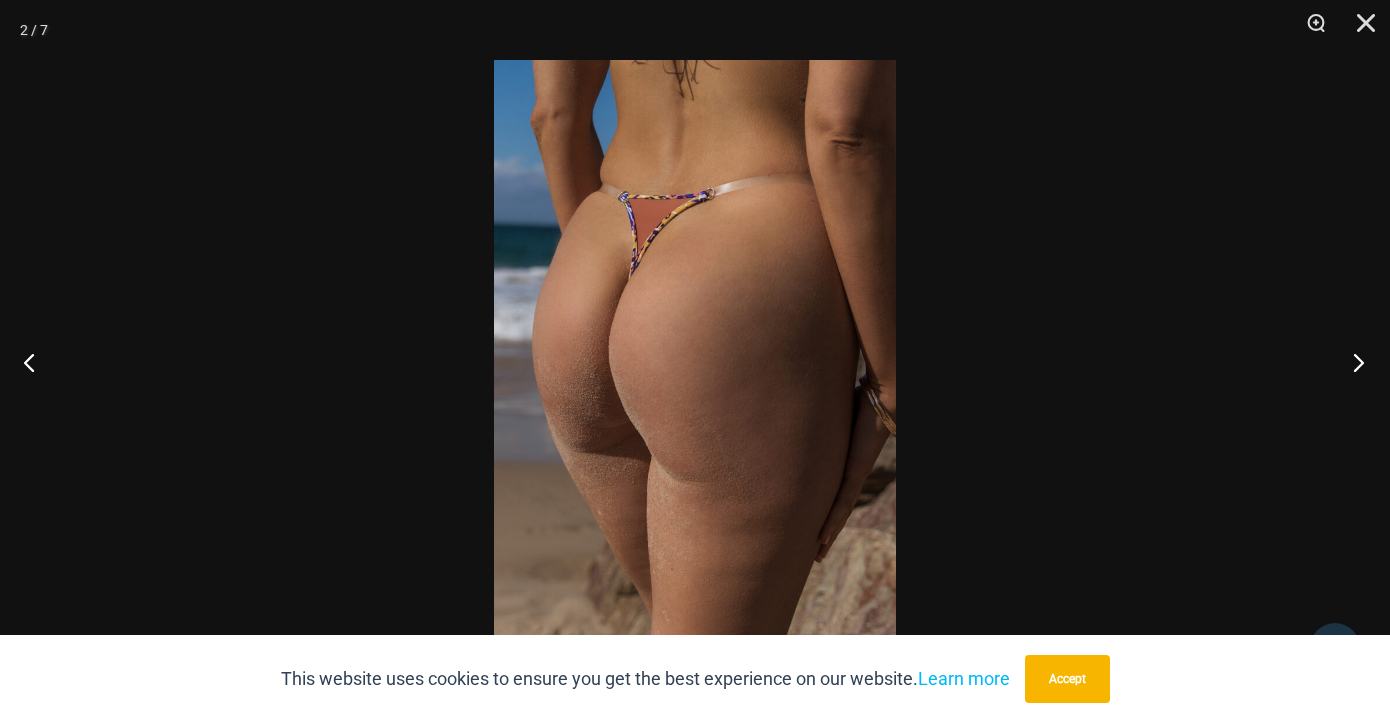 click at bounding box center (1352, 362) 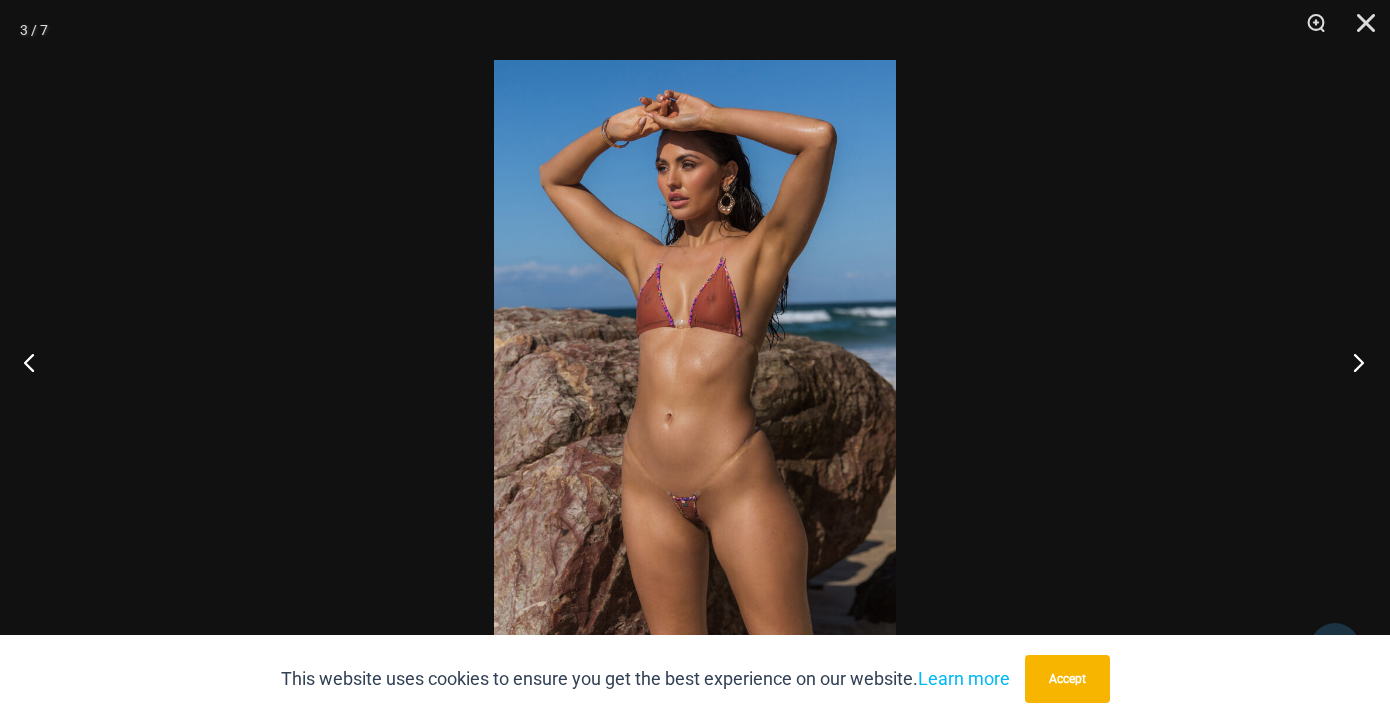 click at bounding box center [1352, 362] 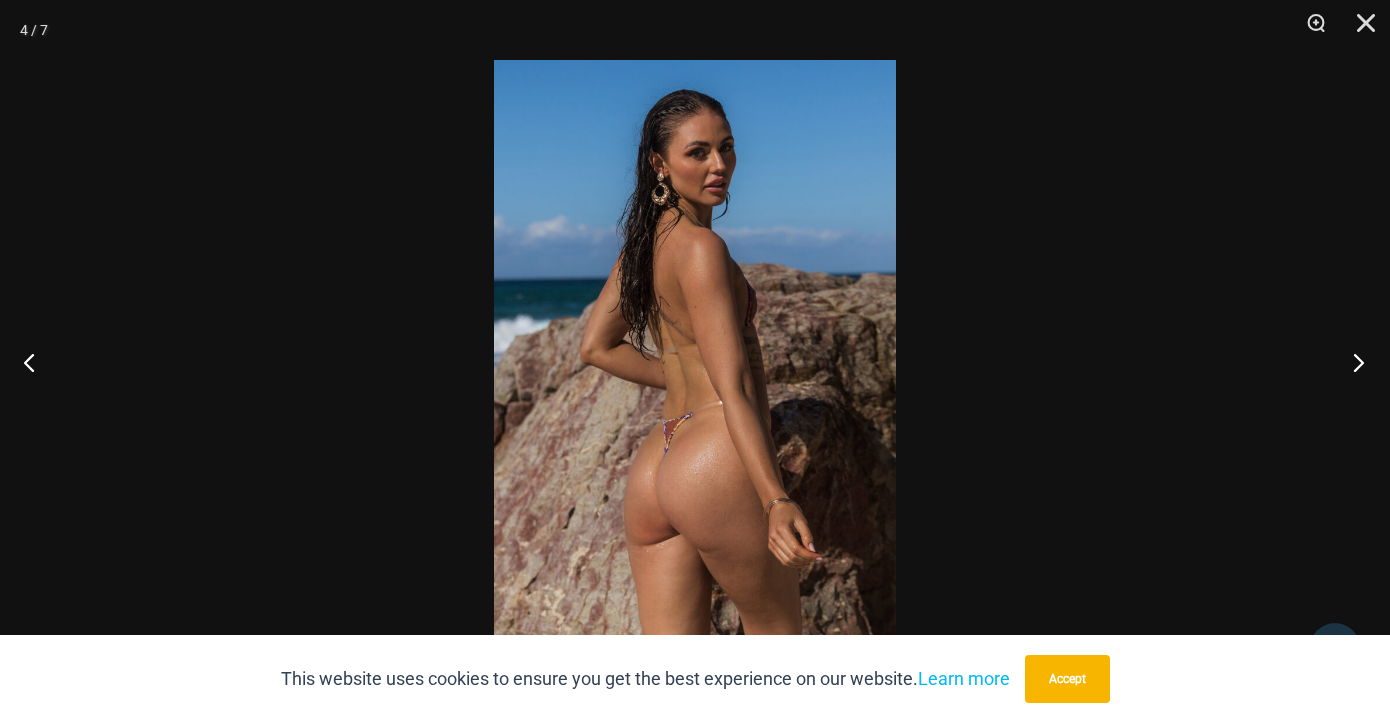 click at bounding box center [1352, 362] 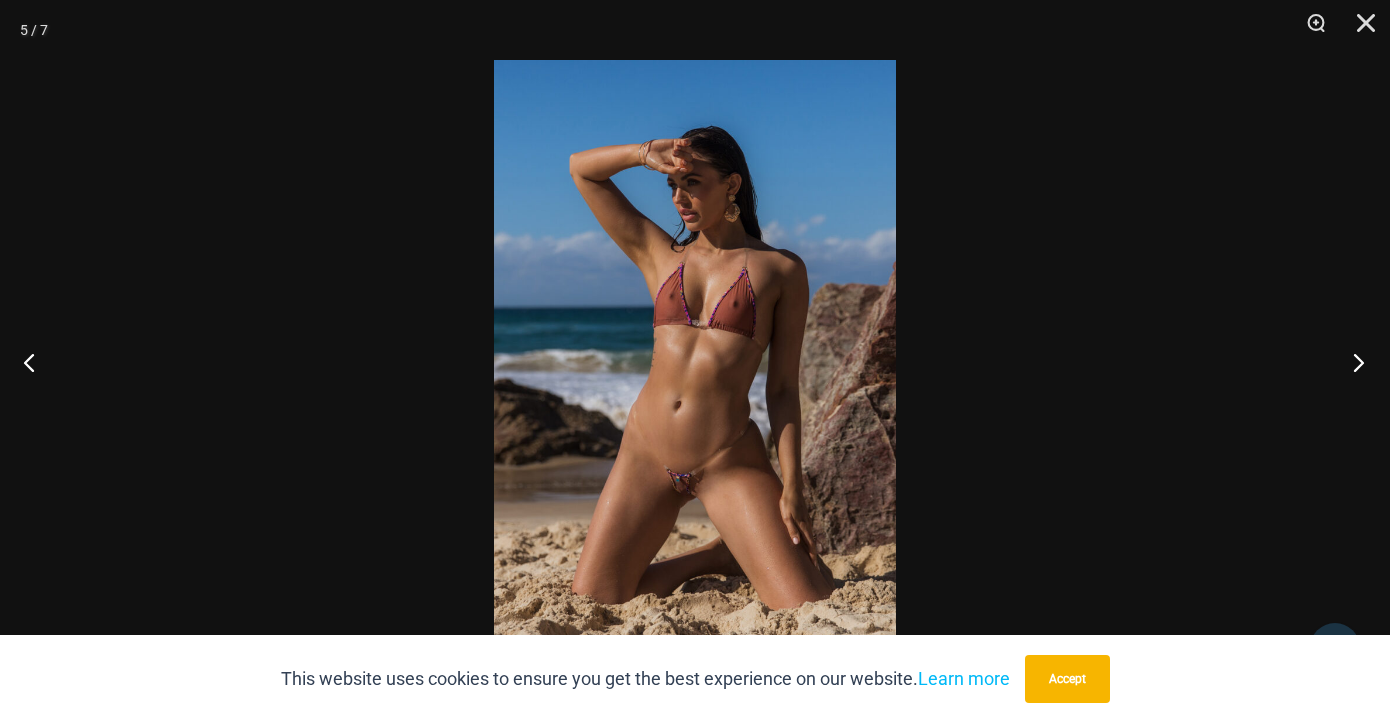 click at bounding box center (1352, 362) 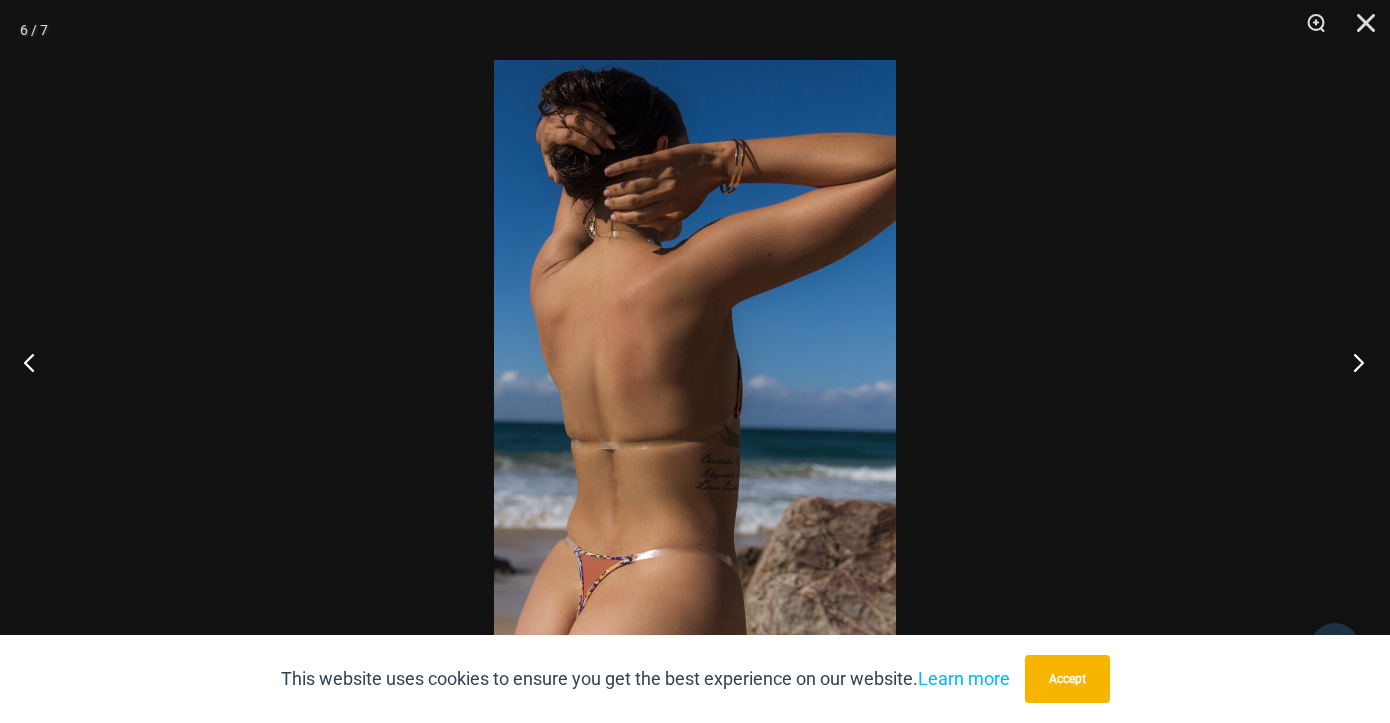 click at bounding box center (1352, 362) 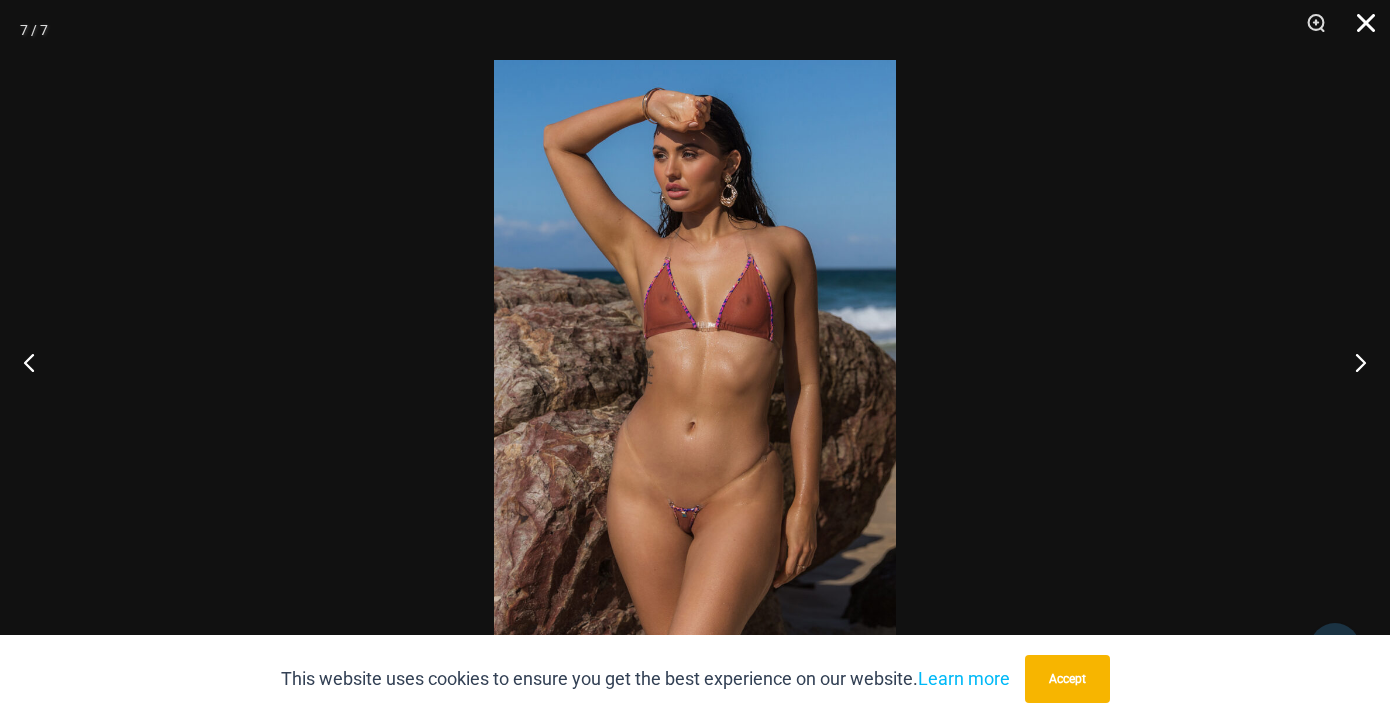 click at bounding box center [1359, 30] 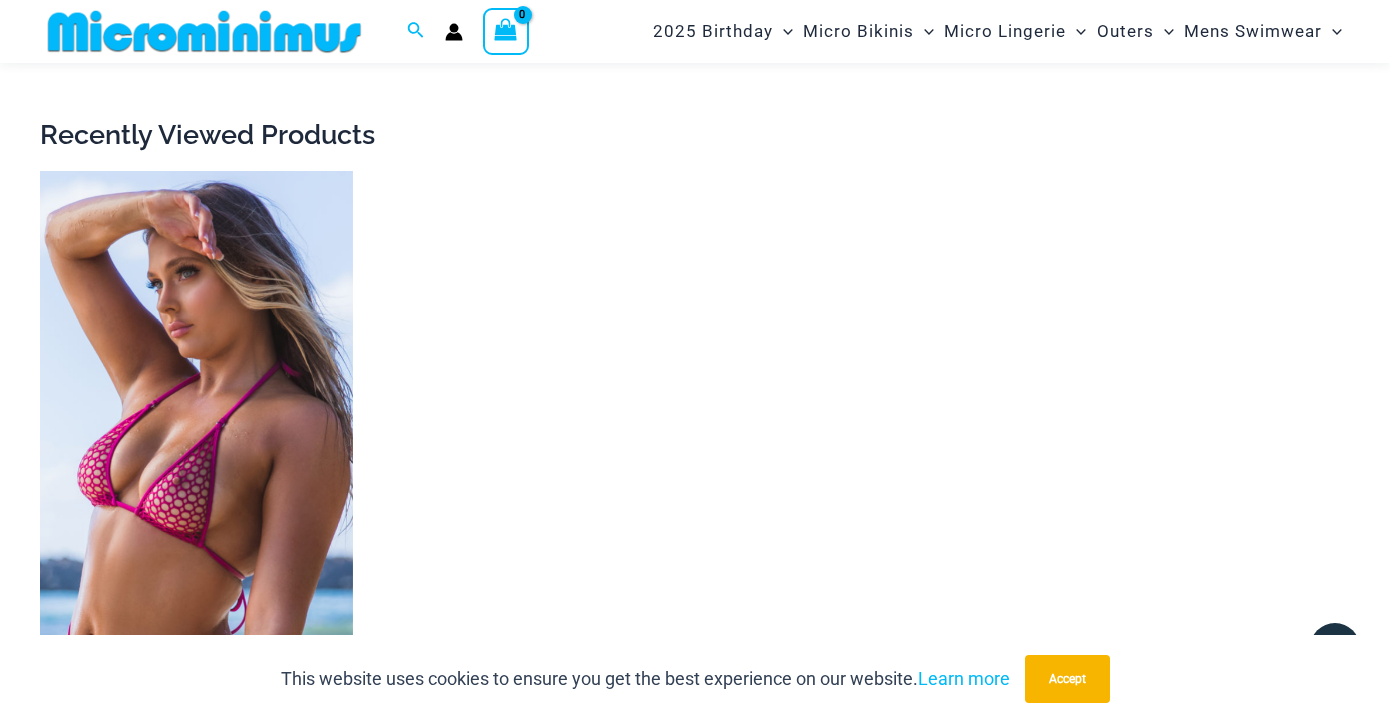 scroll, scrollTop: 5529, scrollLeft: 0, axis: vertical 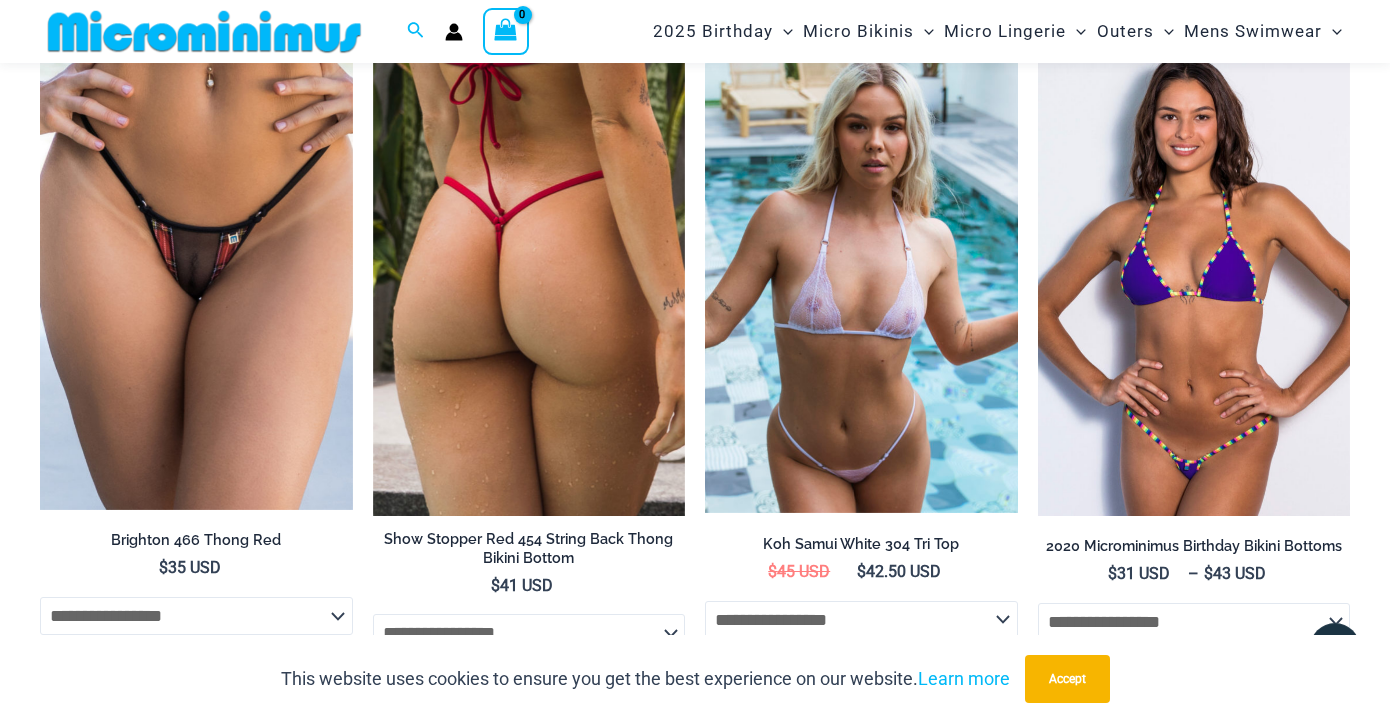 click at bounding box center [1194, 281] 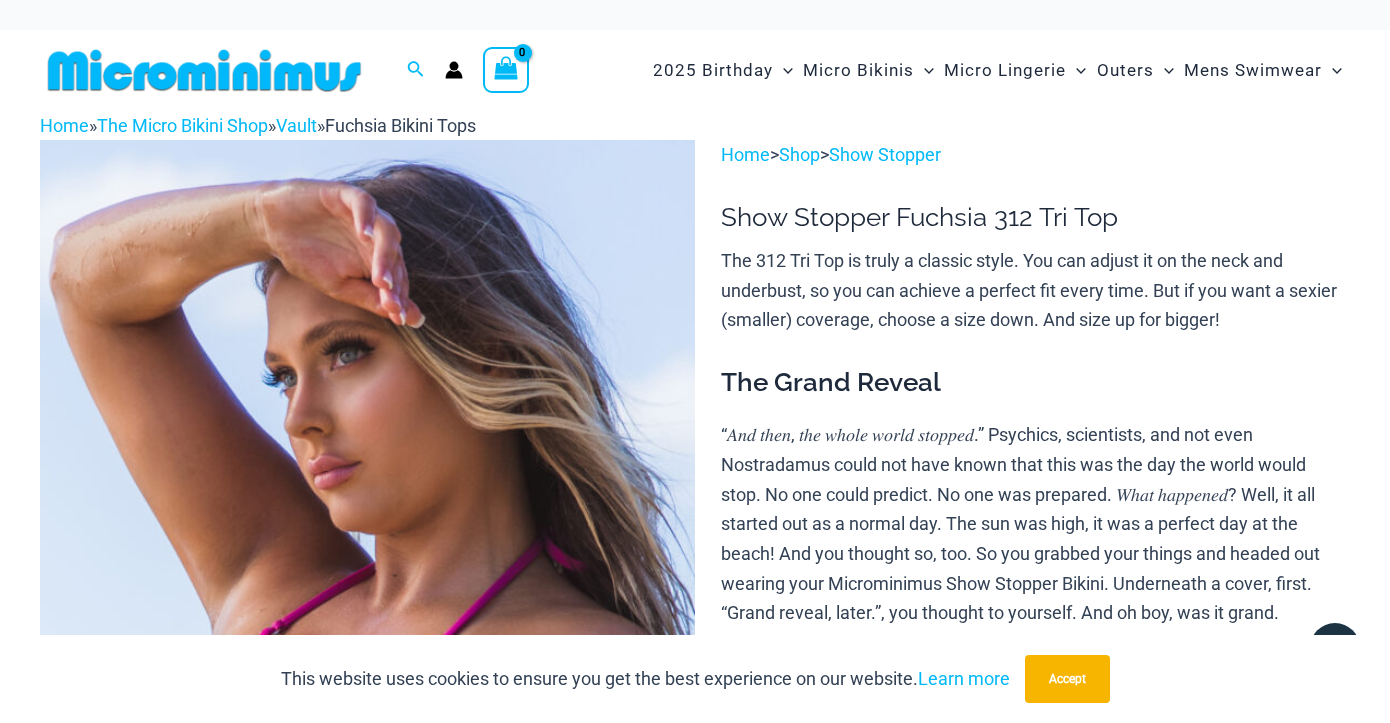 scroll, scrollTop: 0, scrollLeft: 0, axis: both 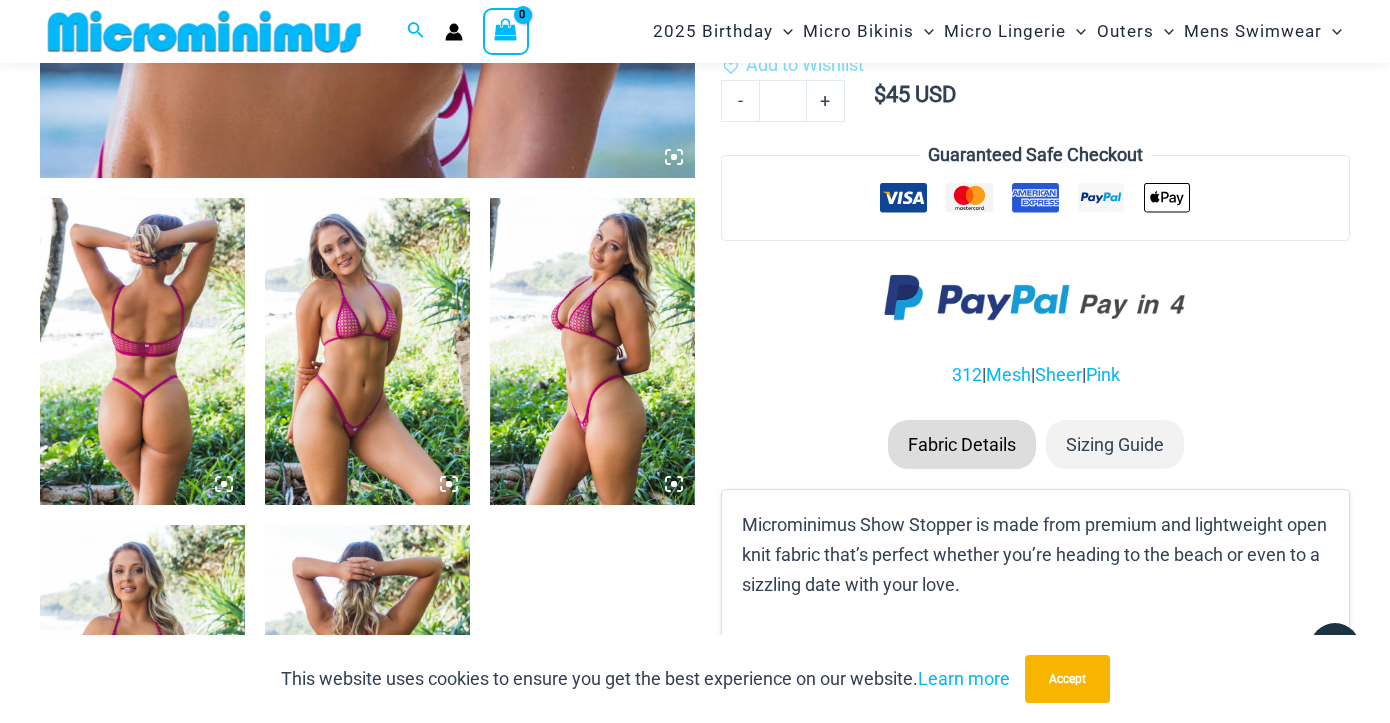click at bounding box center [142, 351] 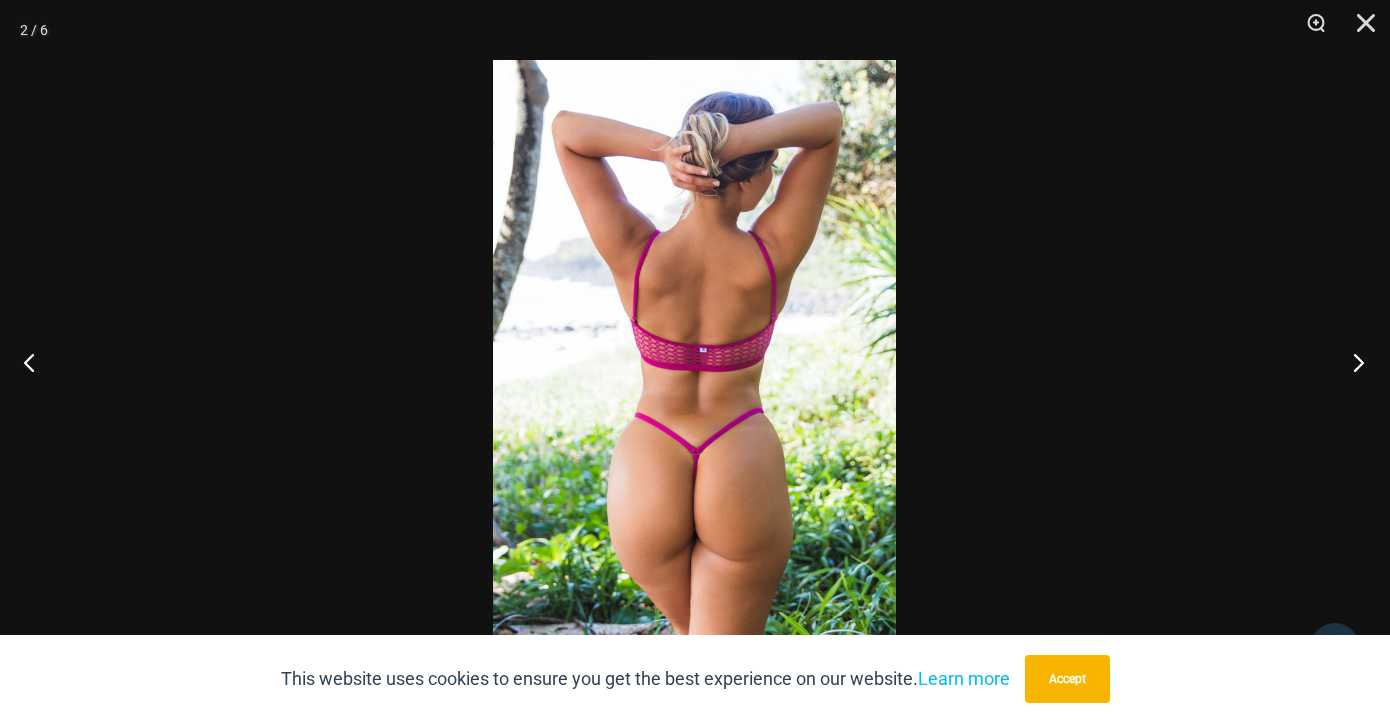 click at bounding box center [1352, 362] 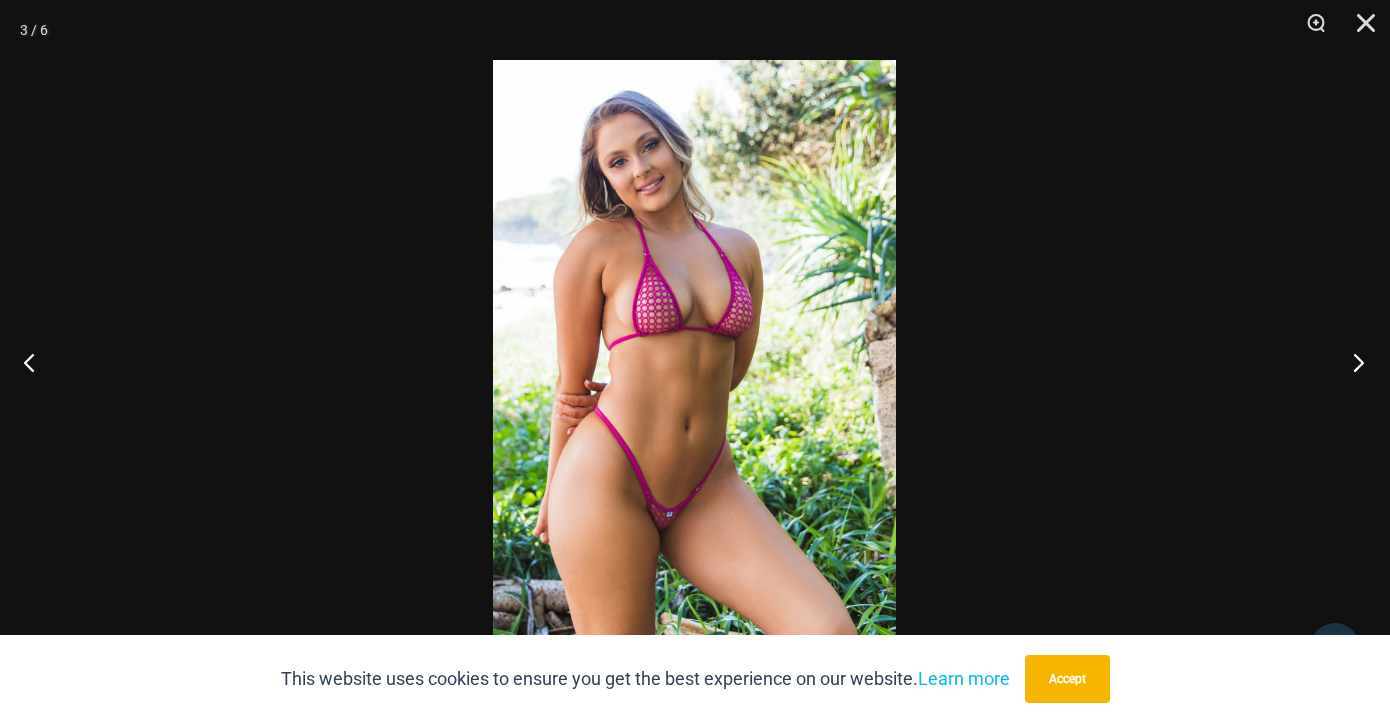 click at bounding box center (1352, 362) 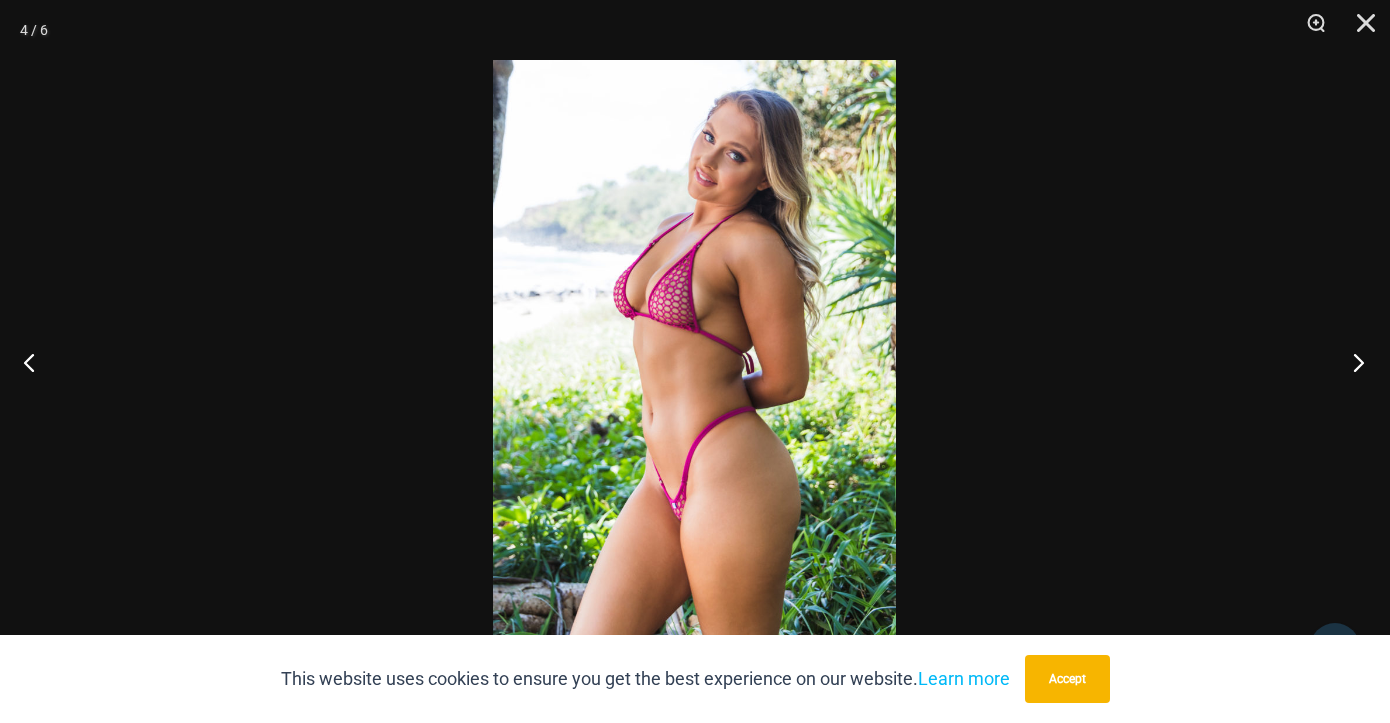 click at bounding box center [1352, 362] 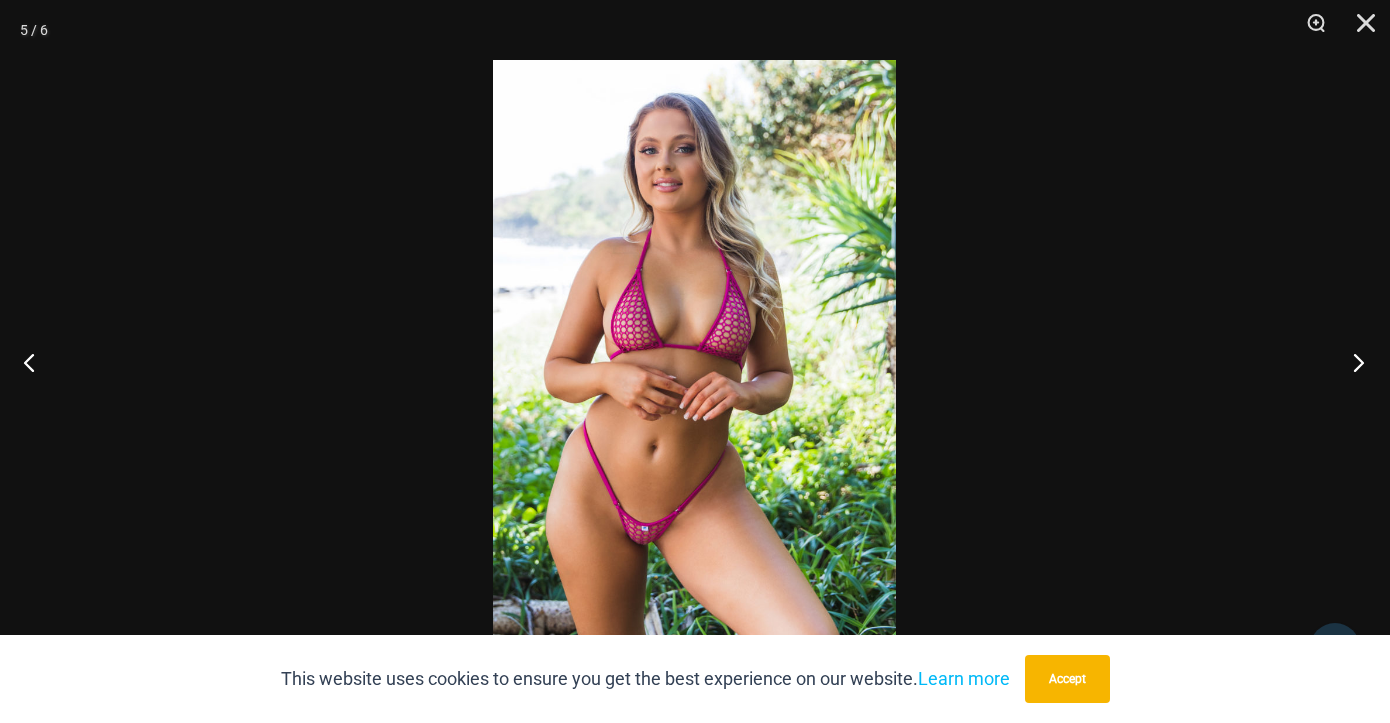 click at bounding box center (1352, 362) 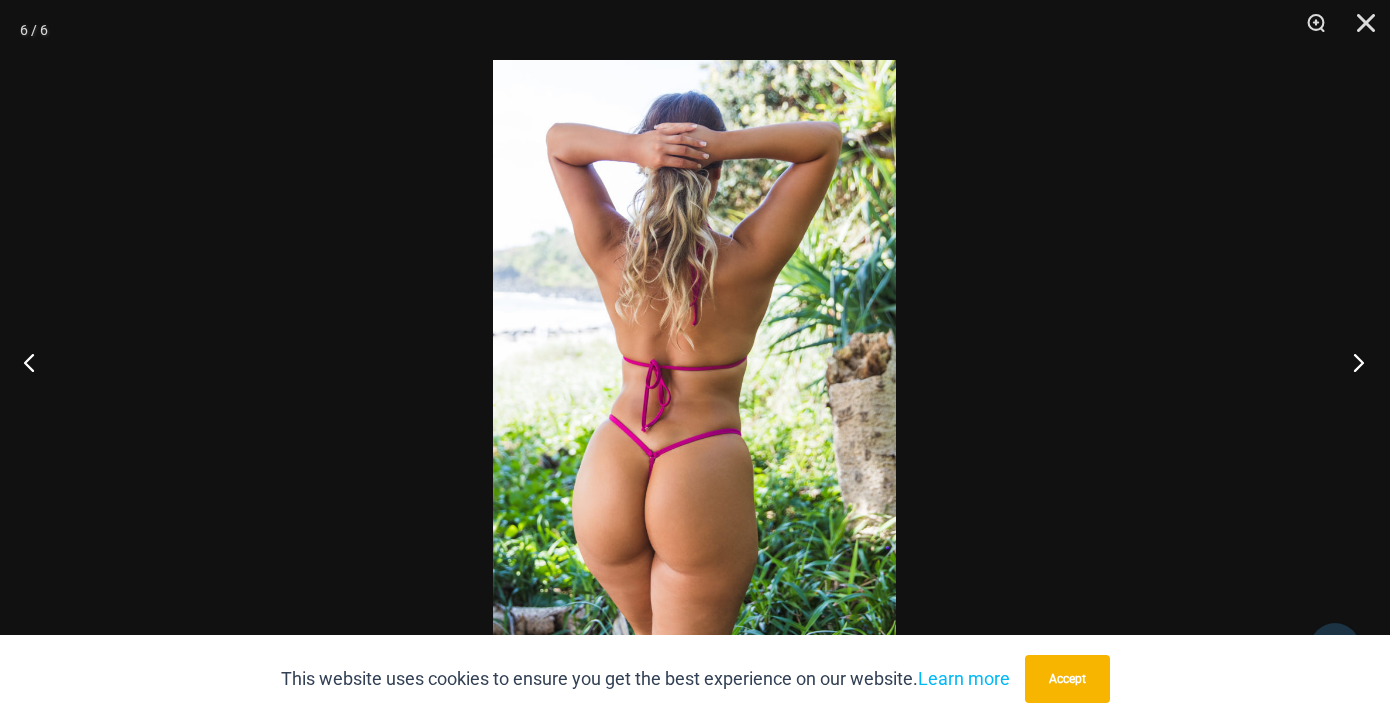 click at bounding box center [1352, 362] 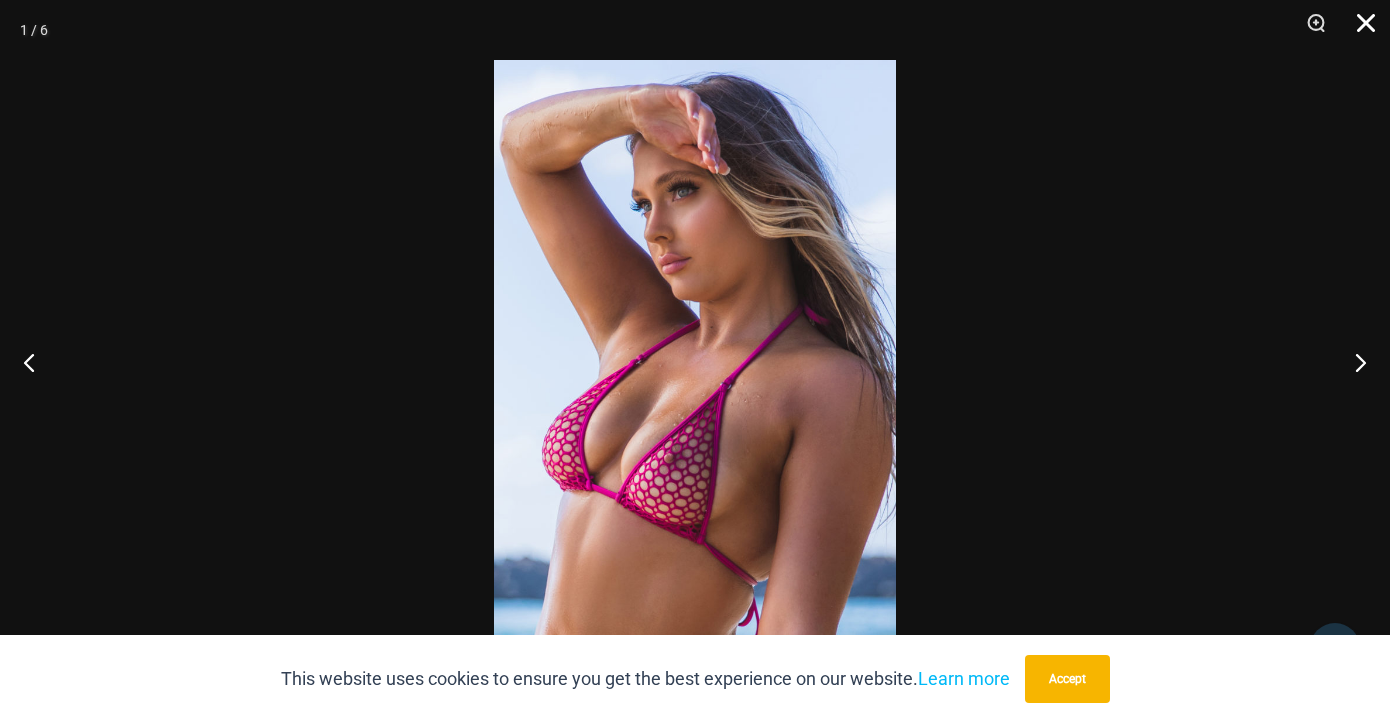 click at bounding box center [1359, 30] 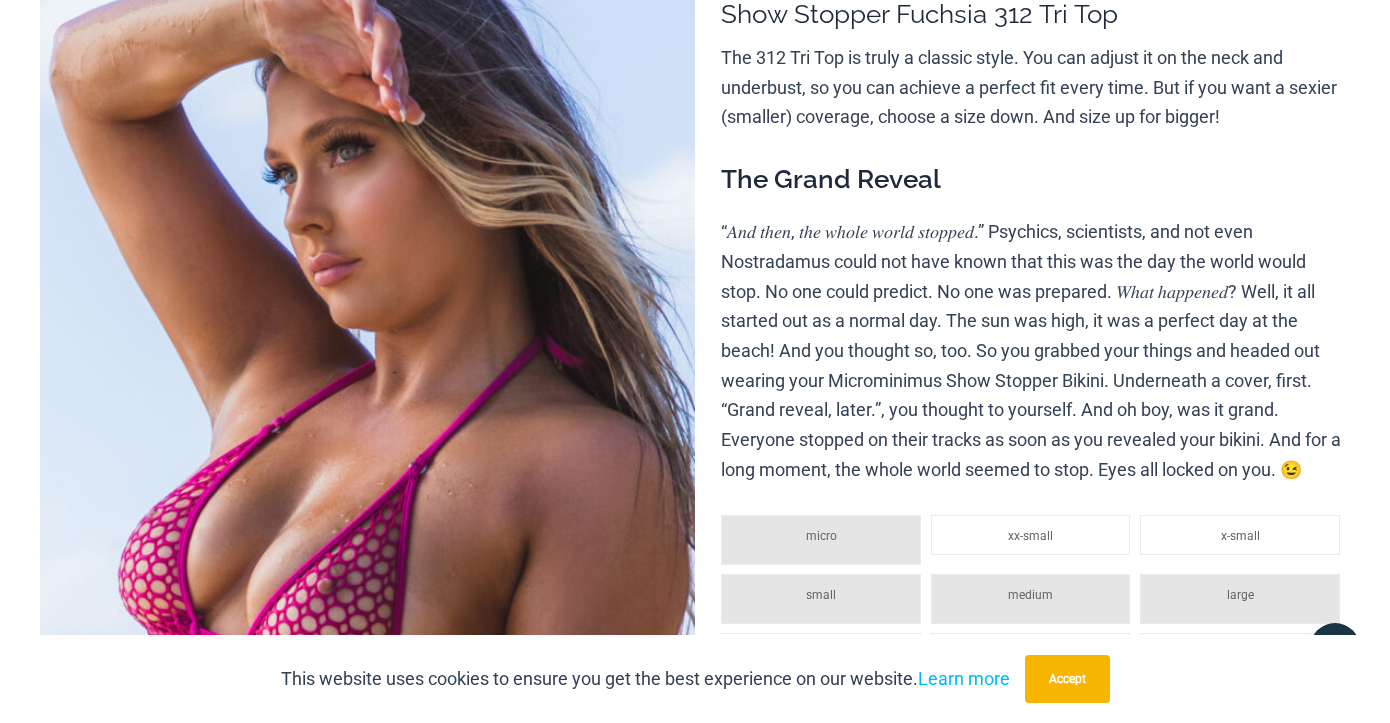 scroll, scrollTop: 0, scrollLeft: 0, axis: both 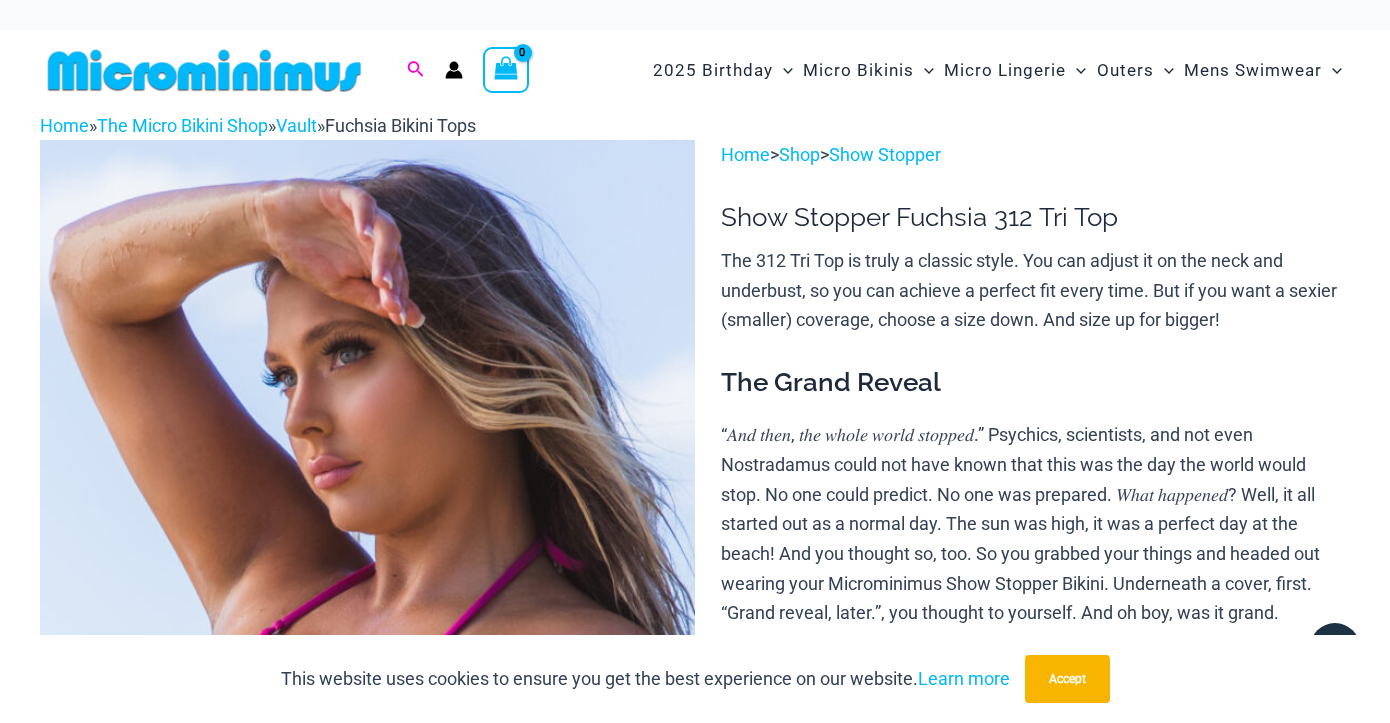 click 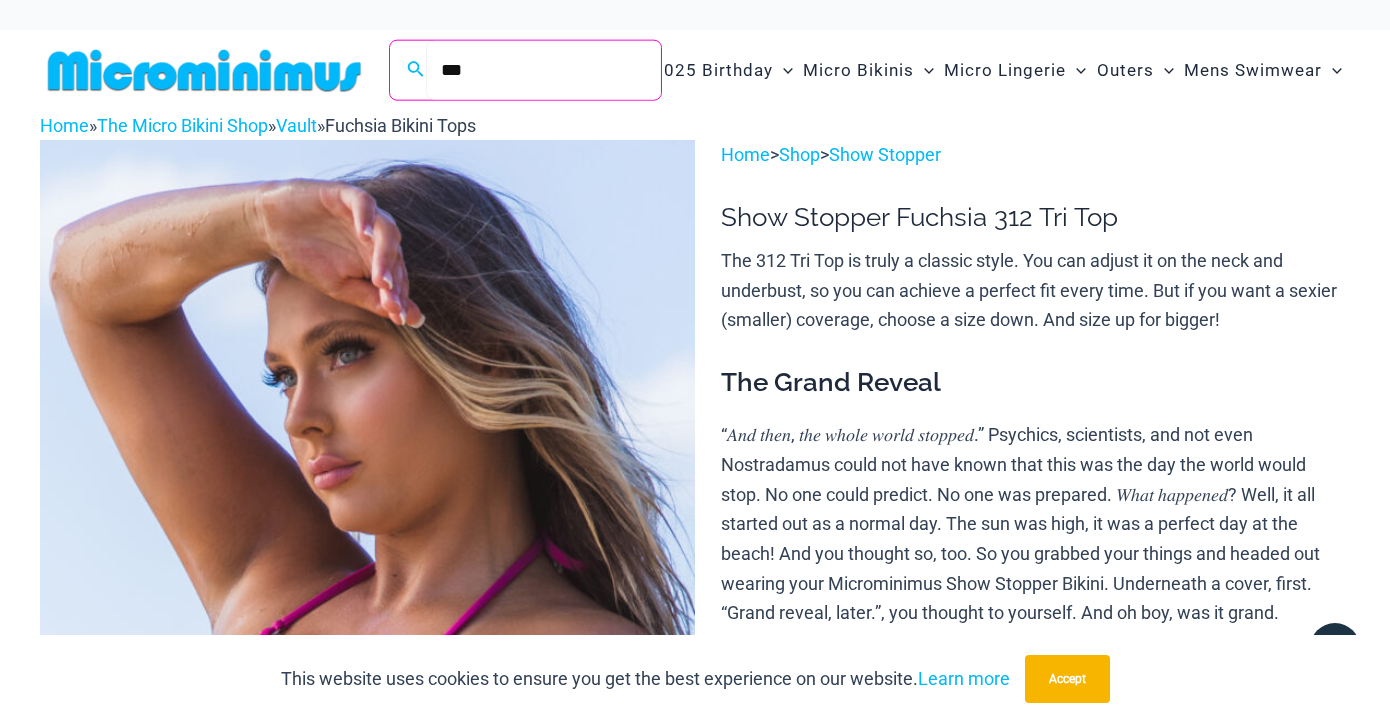 type on "***" 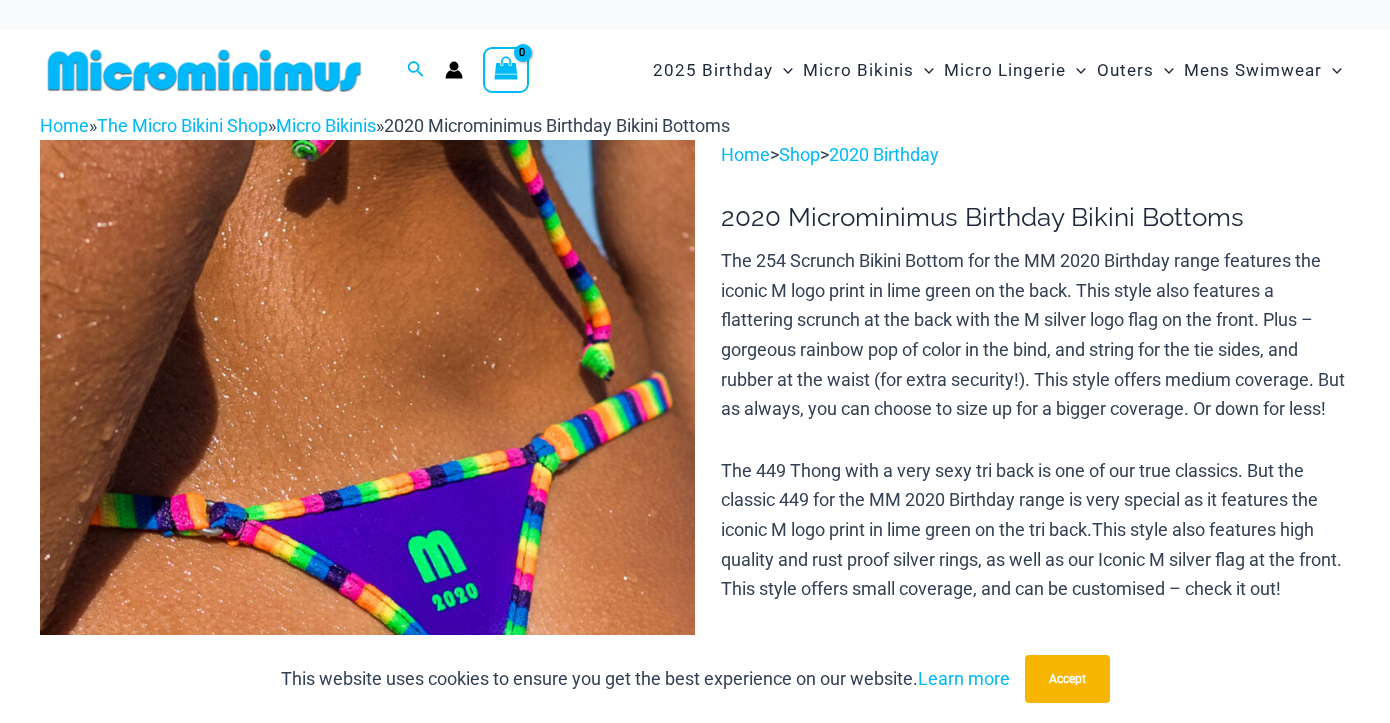 scroll, scrollTop: 0, scrollLeft: 0, axis: both 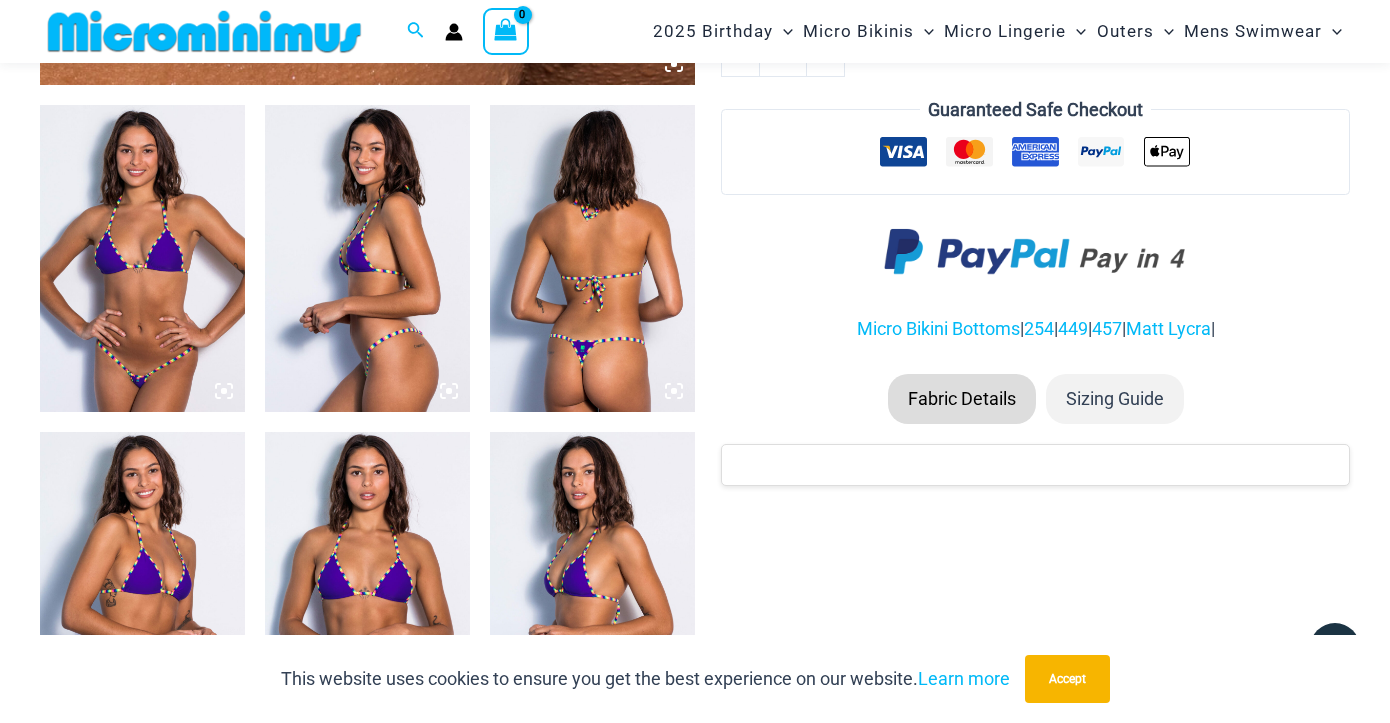 click 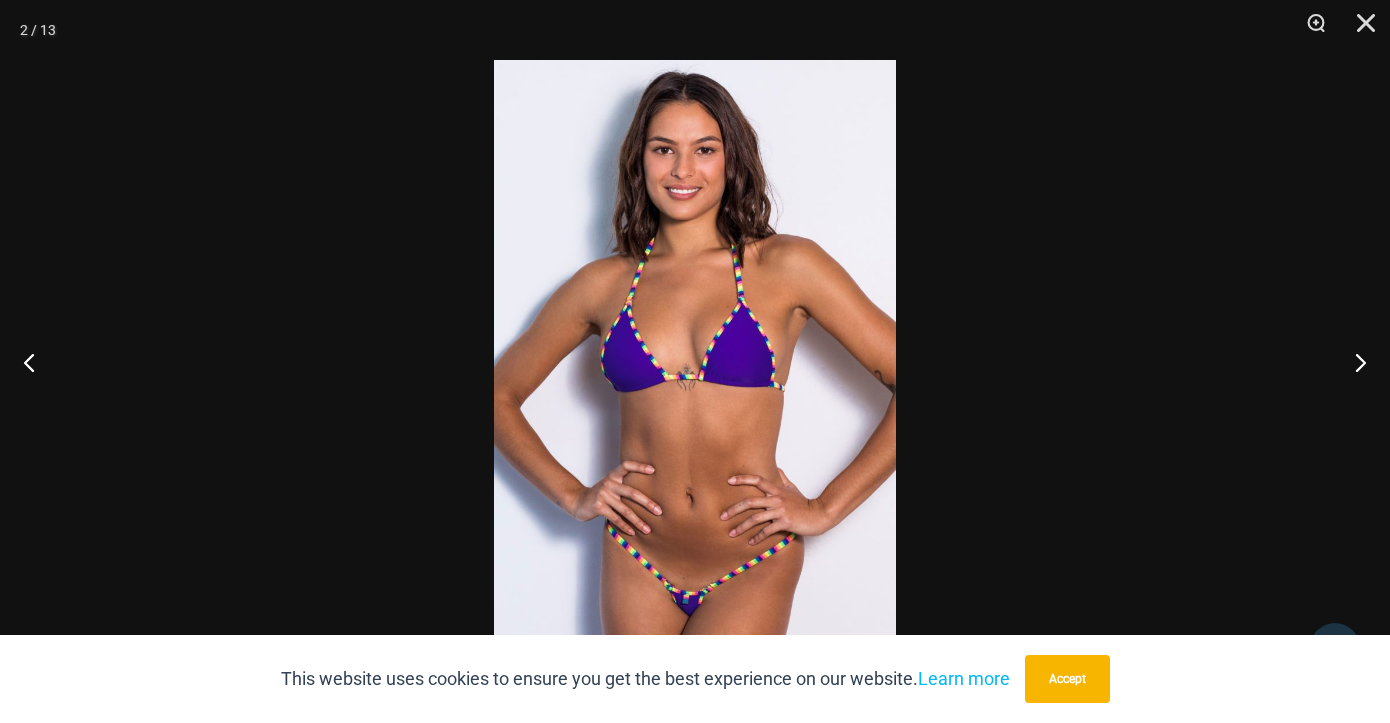 click at bounding box center (695, 361) 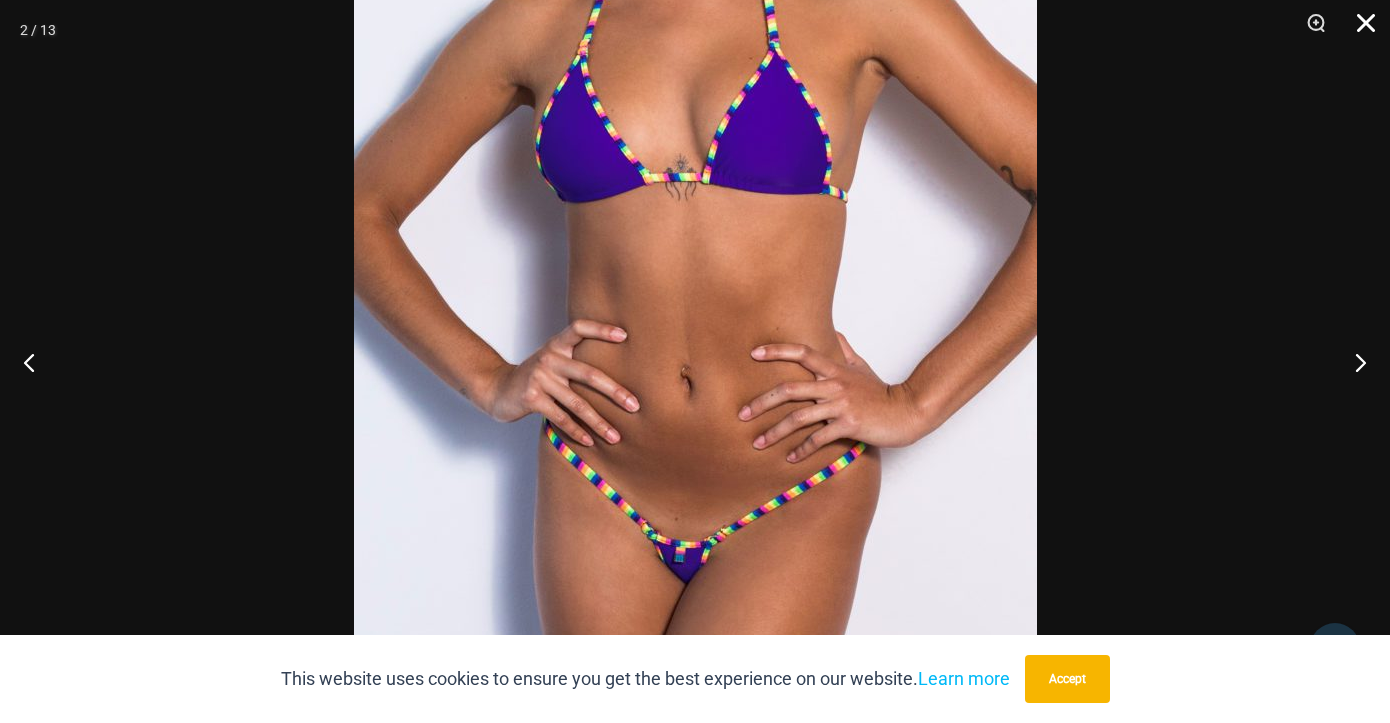 click at bounding box center [1359, 30] 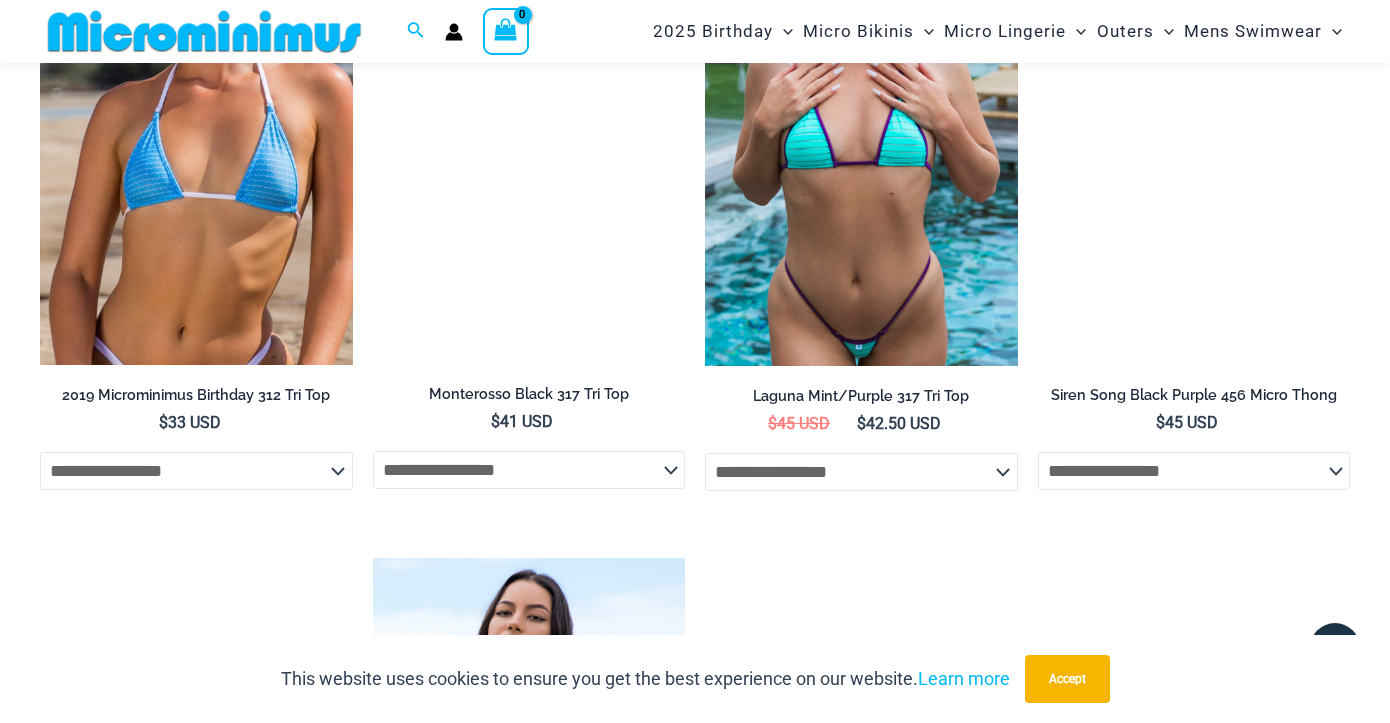 scroll, scrollTop: 3942, scrollLeft: 0, axis: vertical 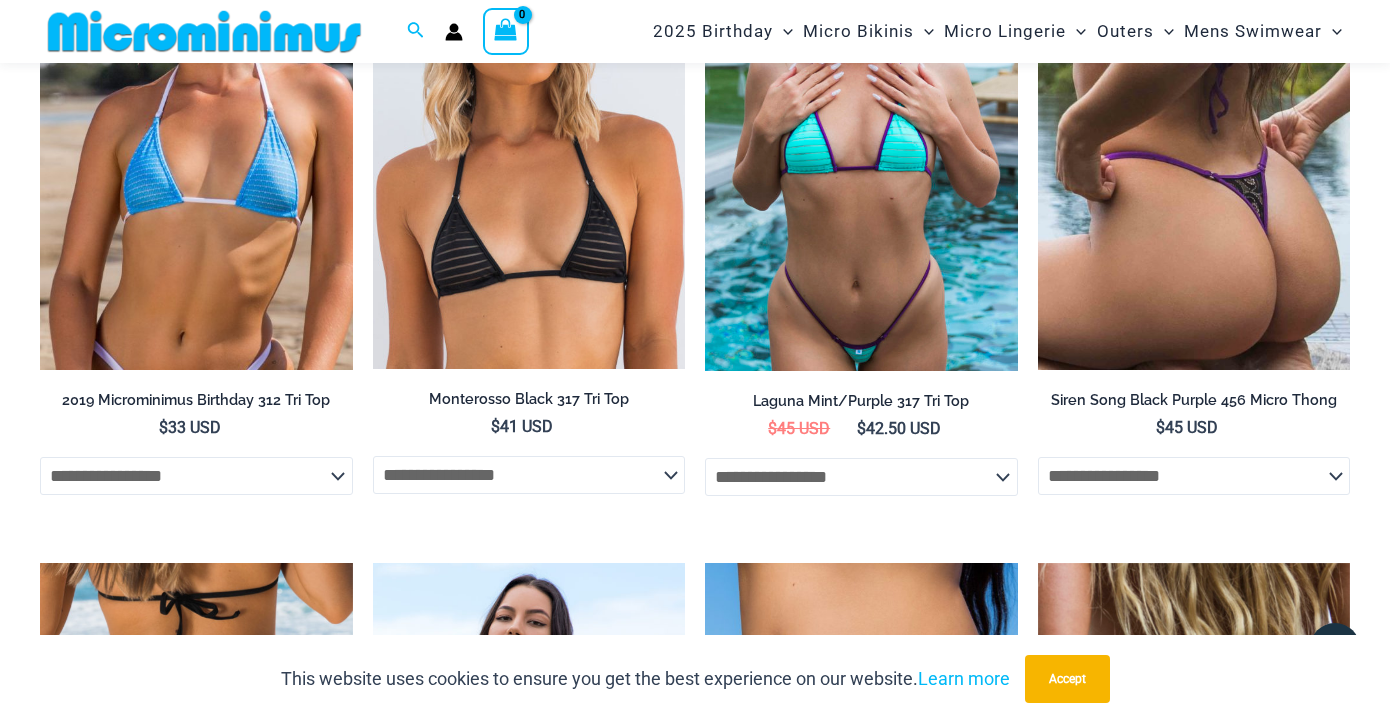 click at bounding box center [861, 136] 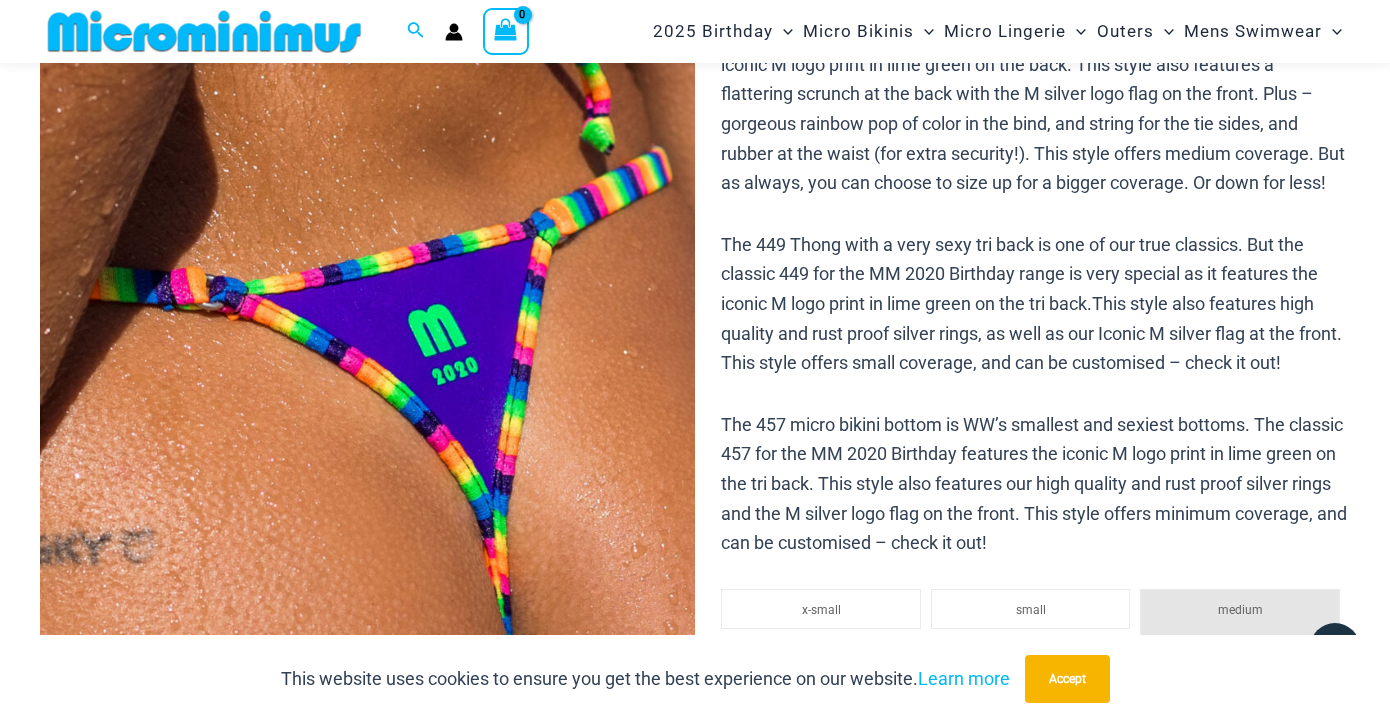 scroll, scrollTop: 0, scrollLeft: 0, axis: both 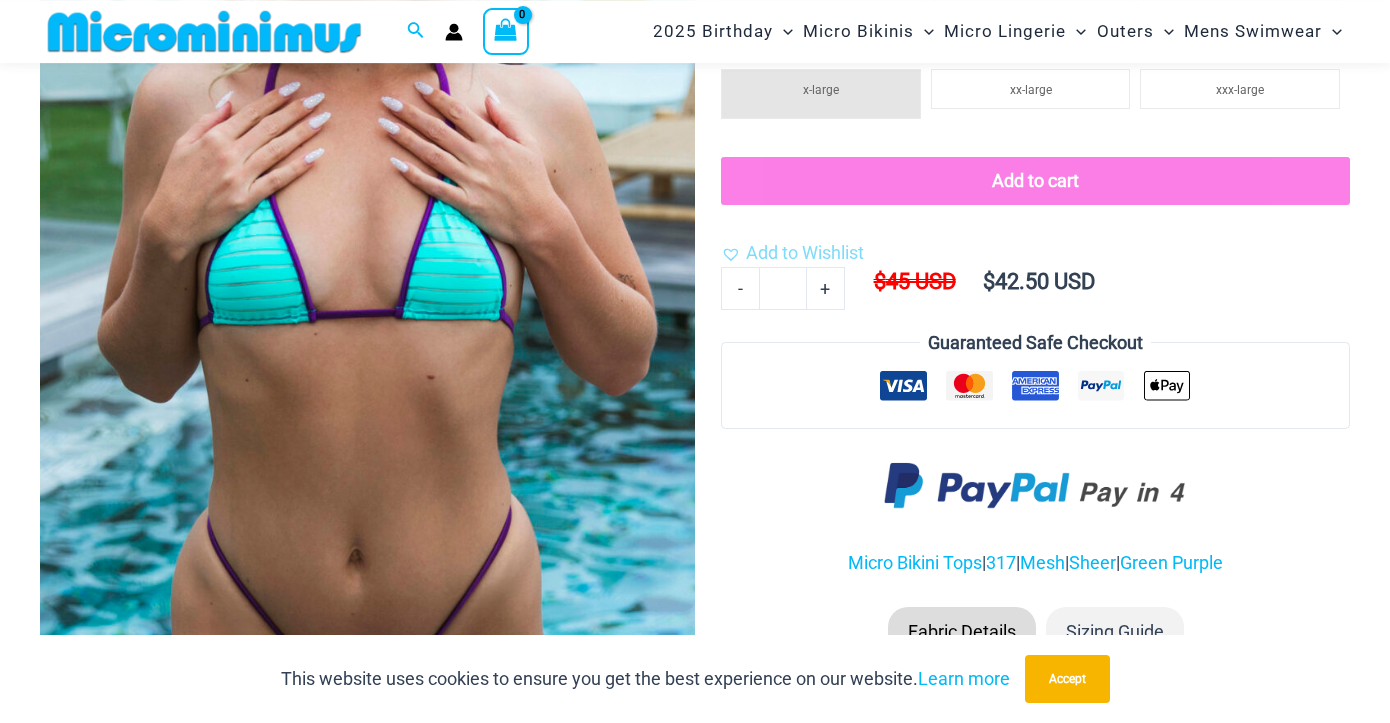 click at bounding box center (367, 246) 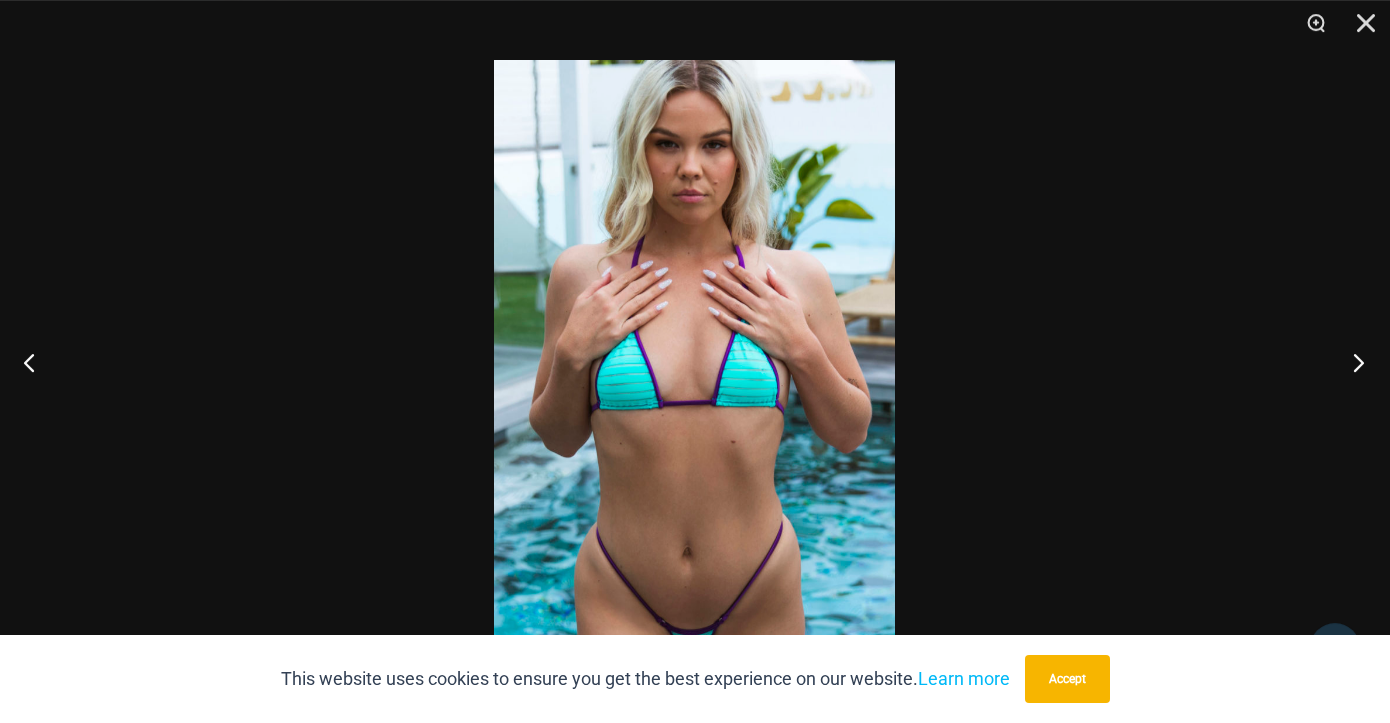 click at bounding box center (1352, 362) 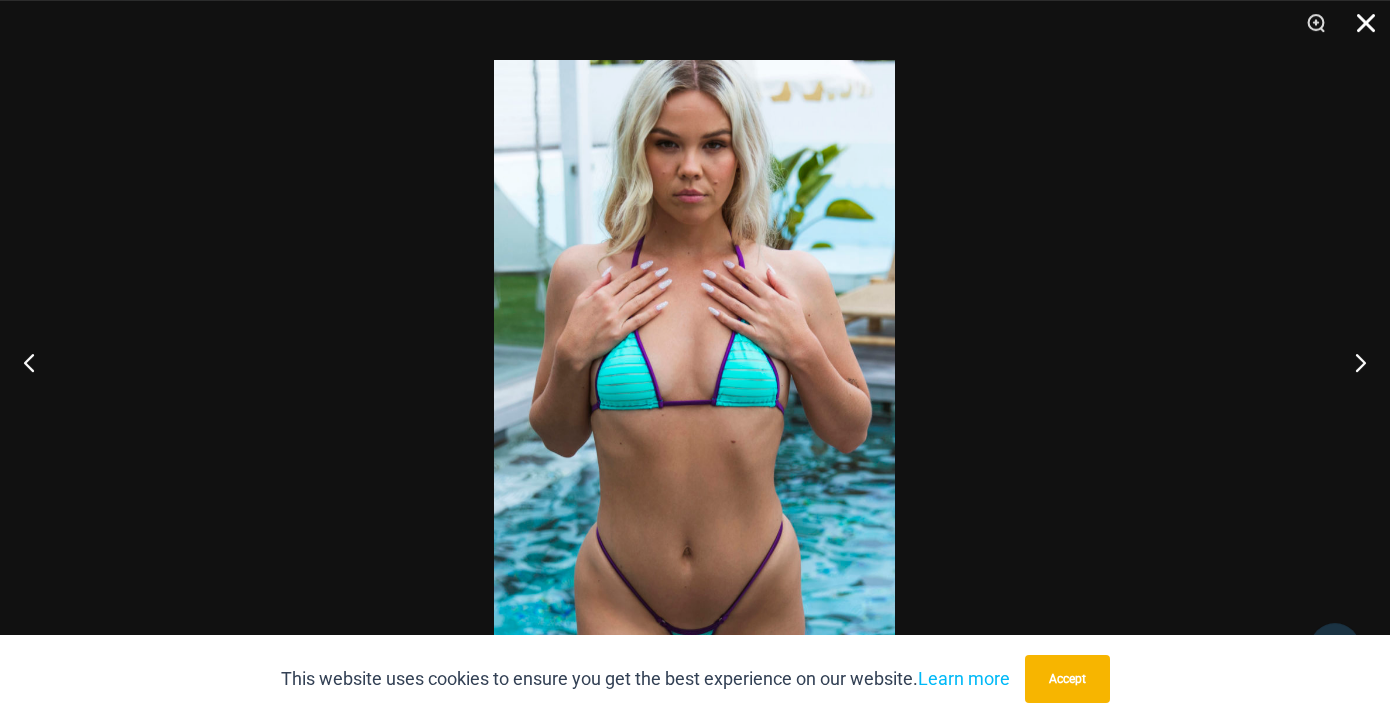 click at bounding box center (1359, 30) 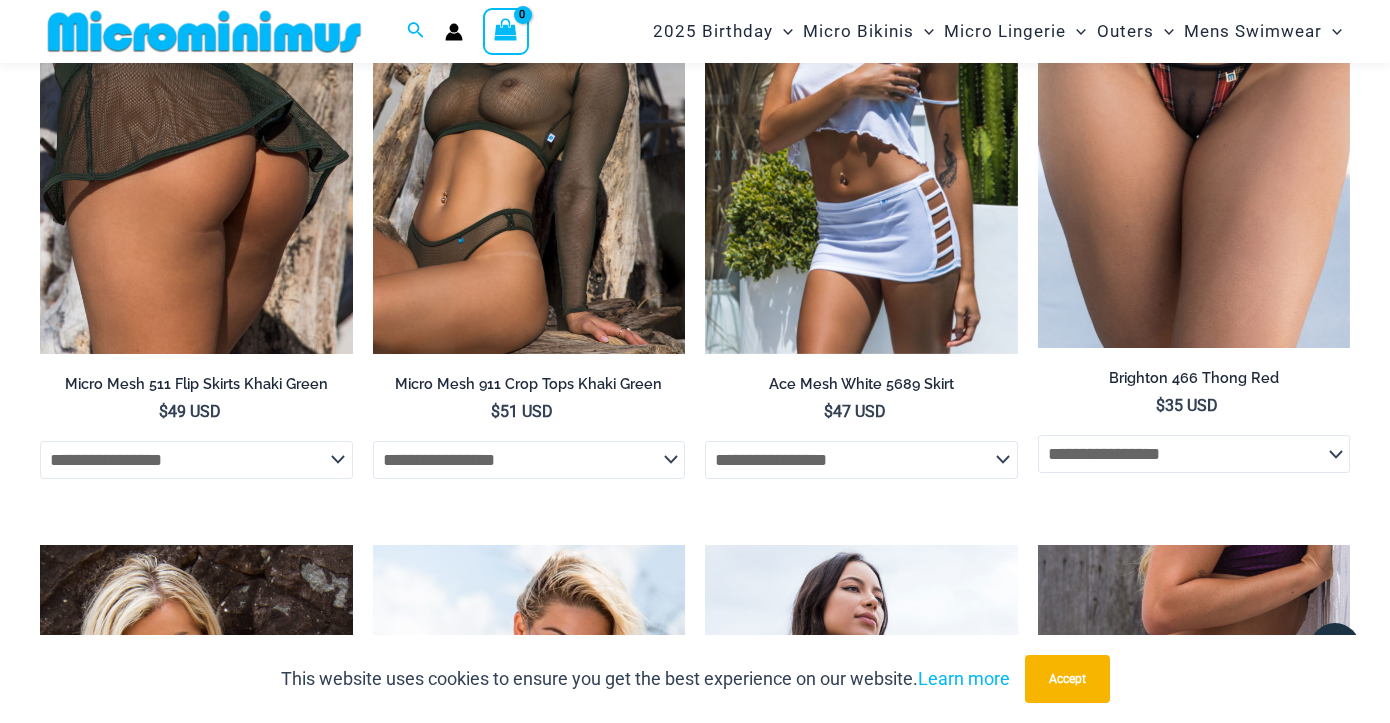 scroll, scrollTop: 1738, scrollLeft: 0, axis: vertical 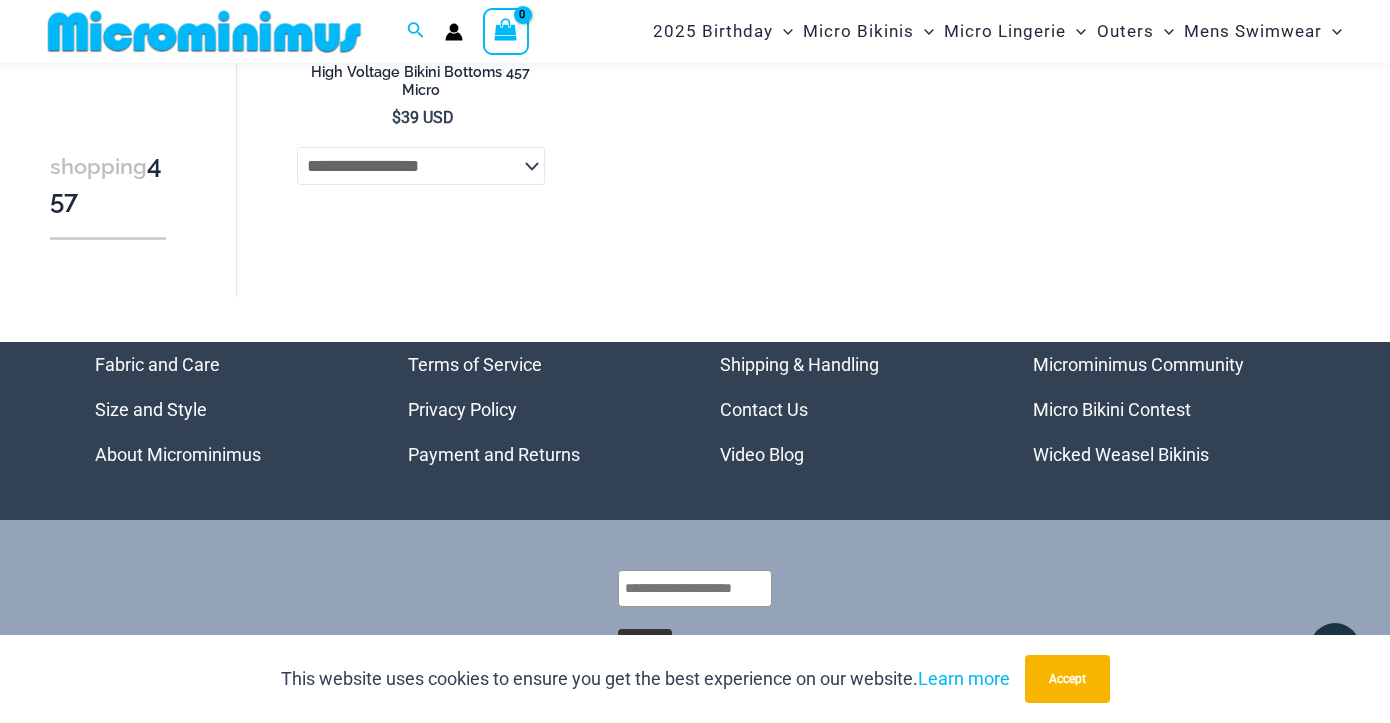 click on "**********" 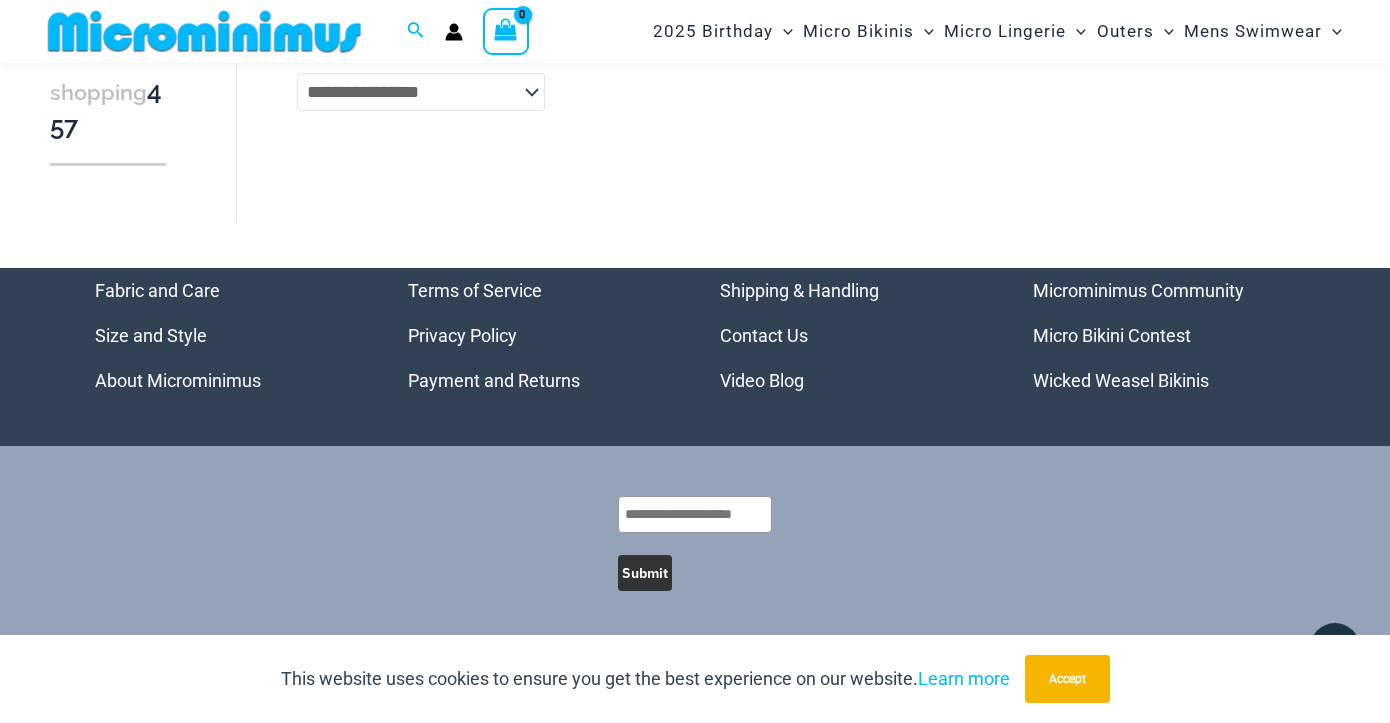 scroll, scrollTop: 0, scrollLeft: 0, axis: both 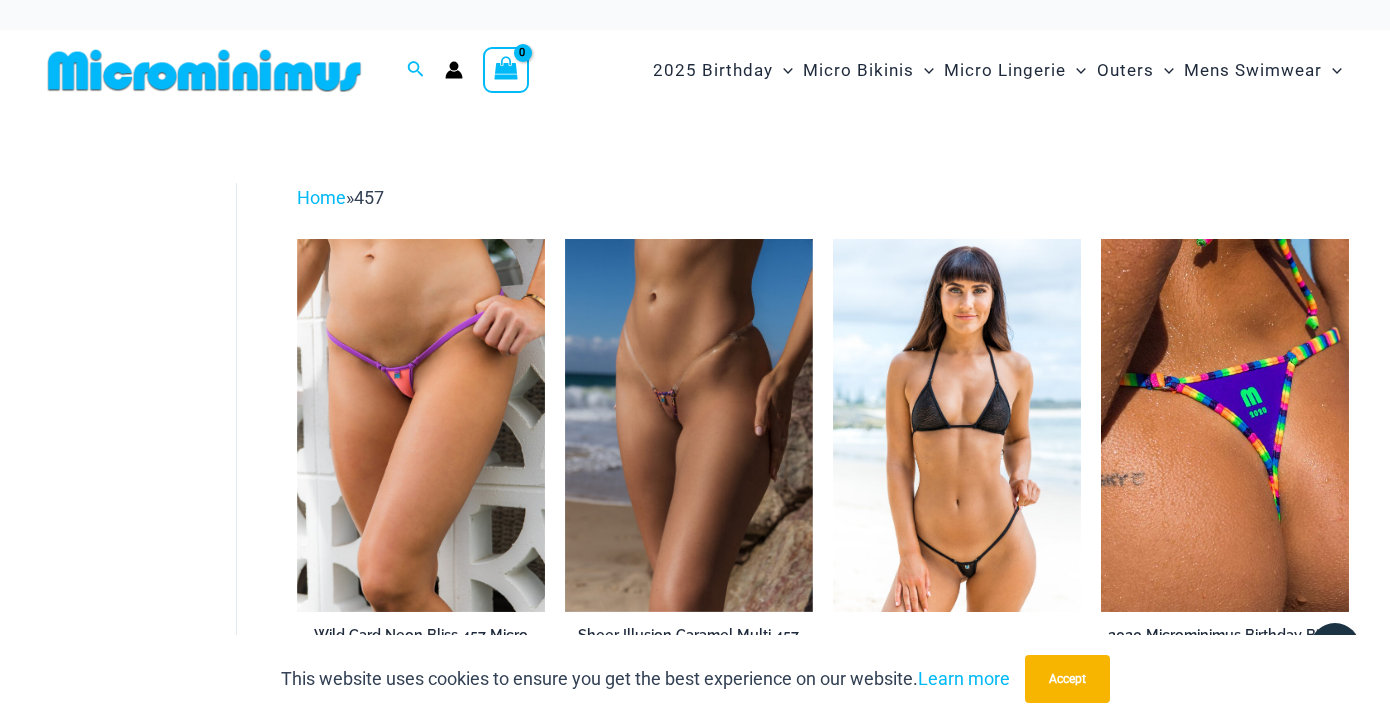 click at bounding box center [957, 425] 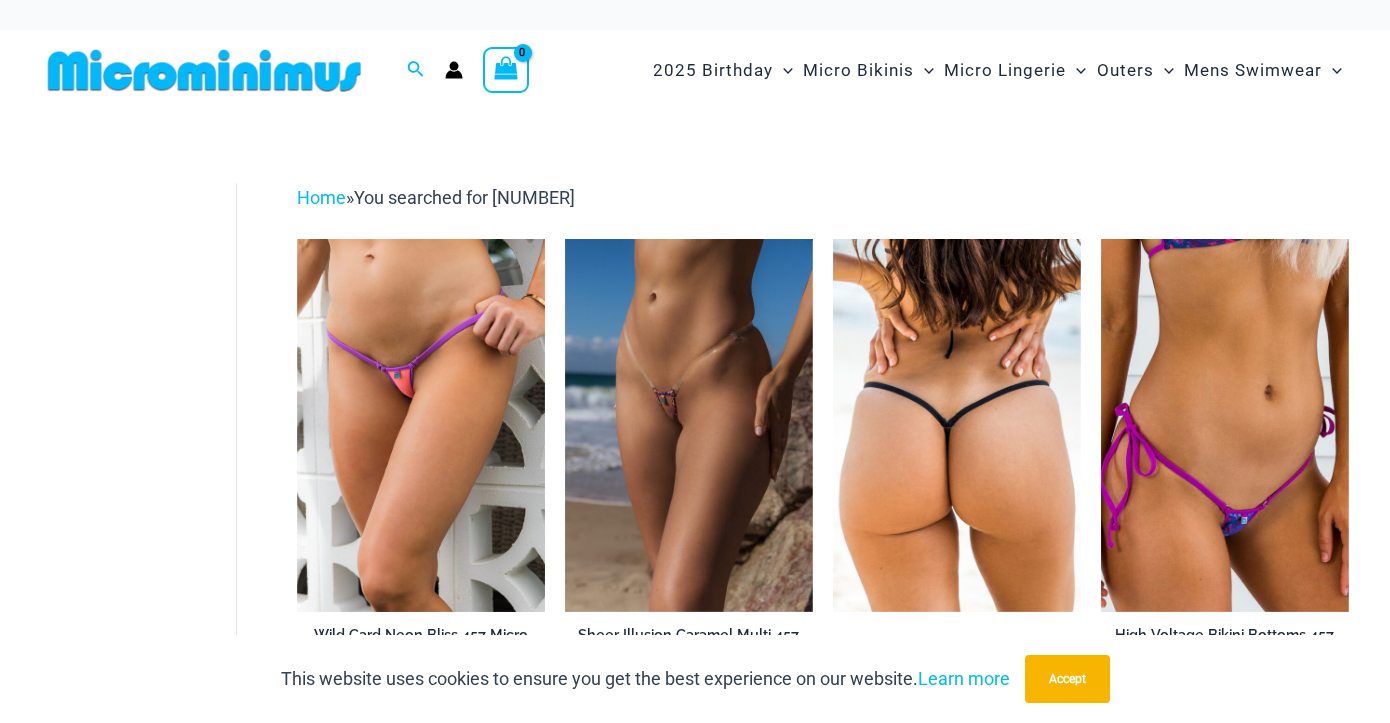 scroll, scrollTop: 0, scrollLeft: 0, axis: both 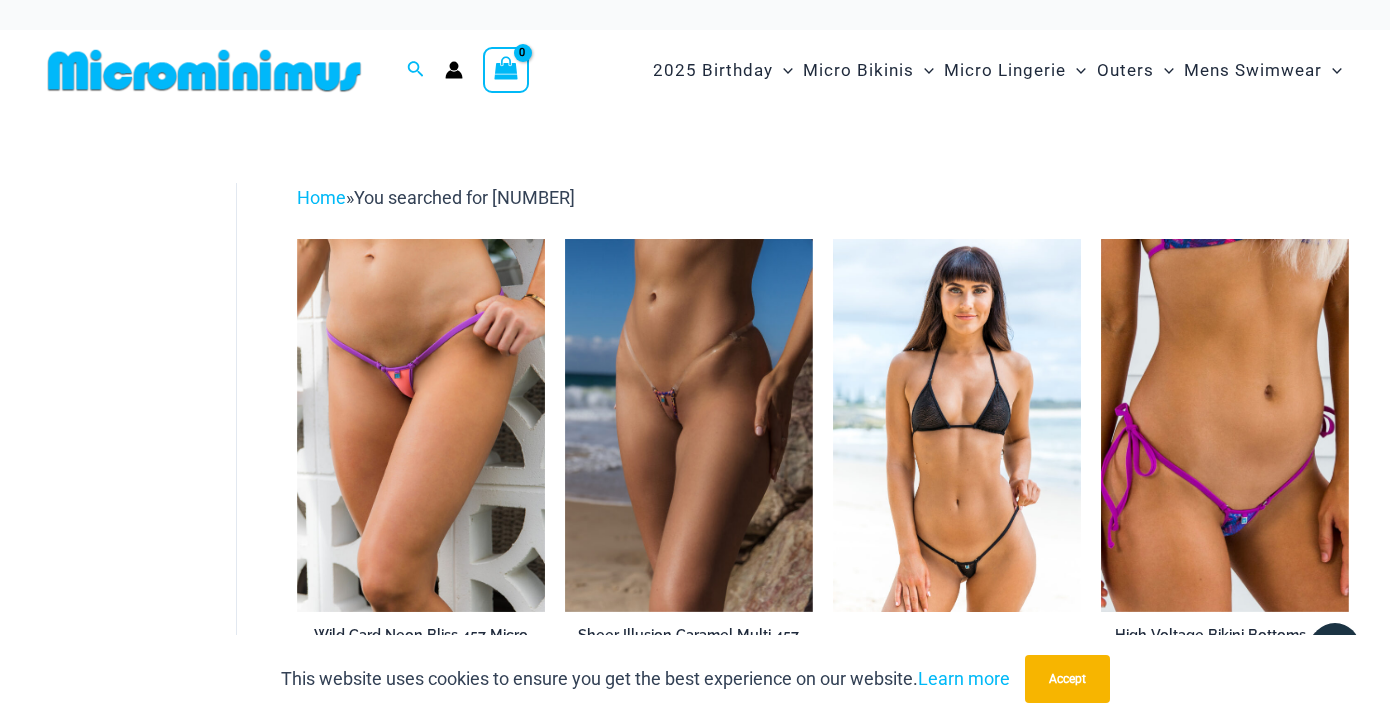 click at bounding box center (957, 425) 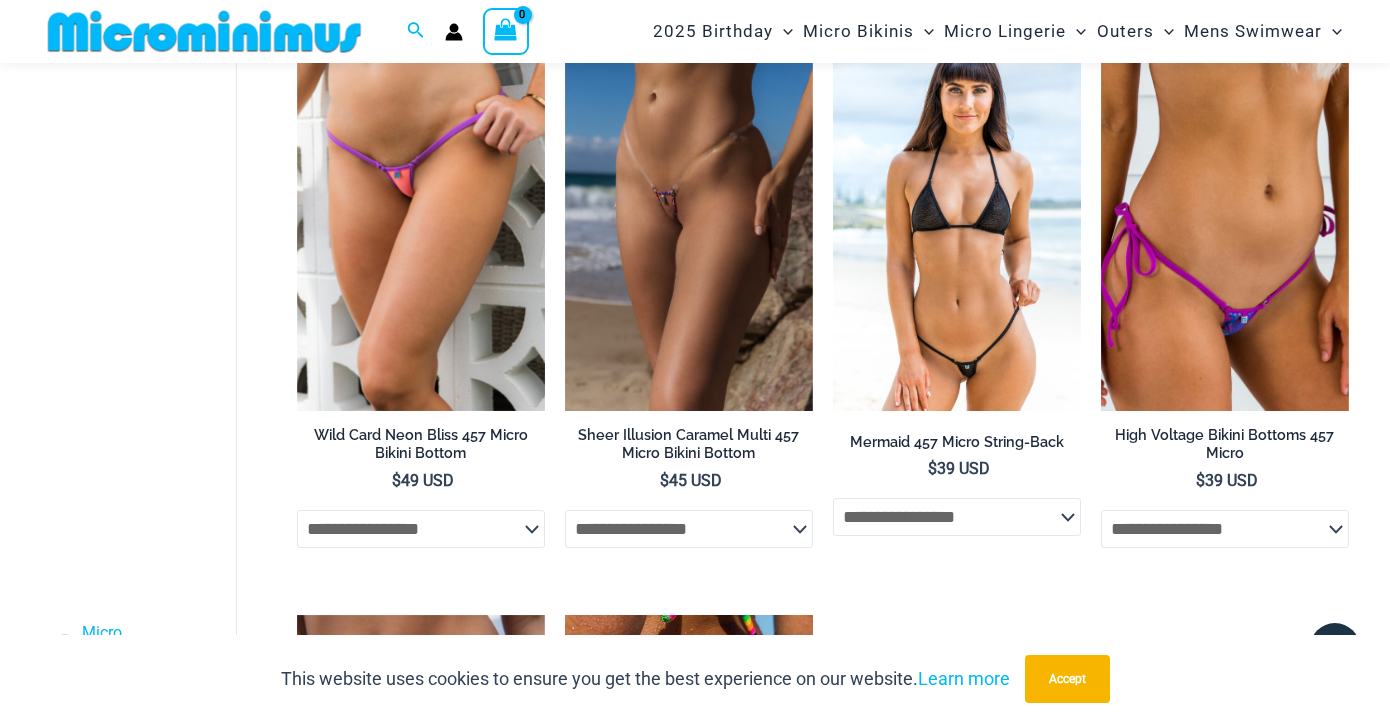 scroll, scrollTop: 192, scrollLeft: 0, axis: vertical 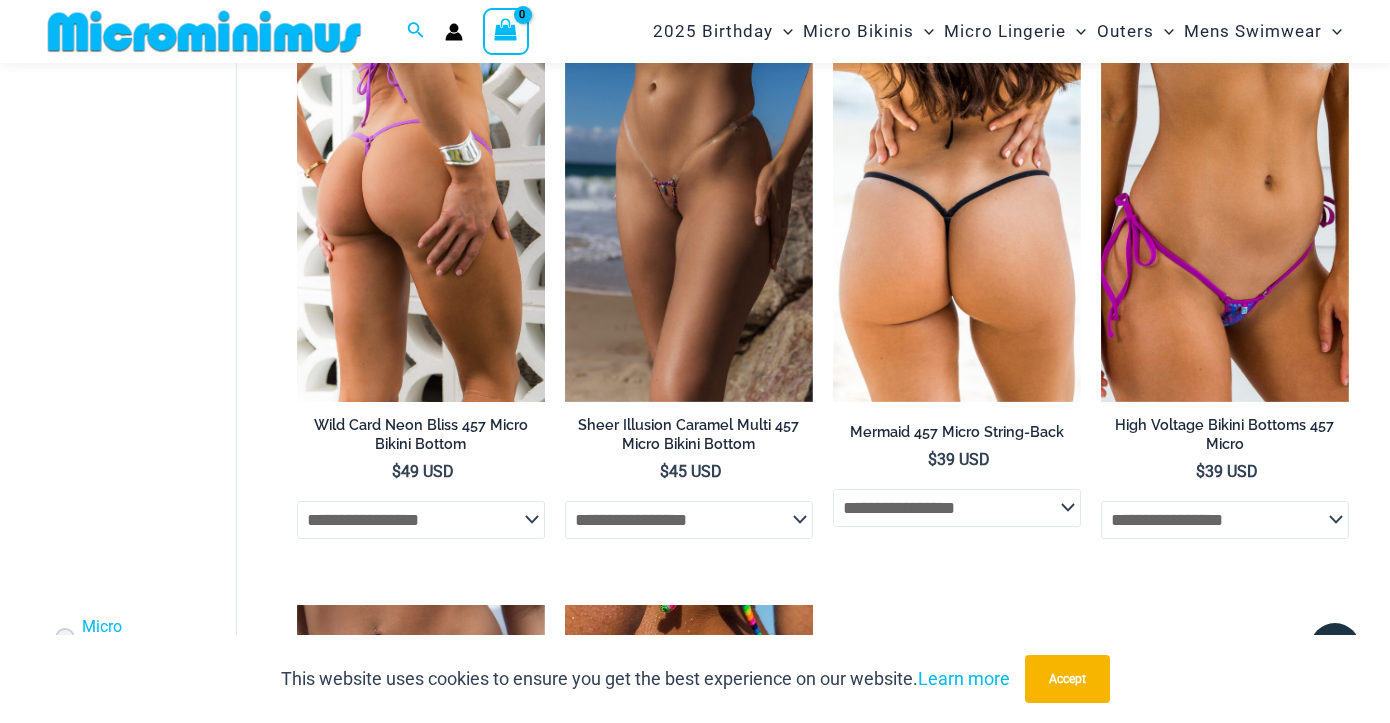 click at bounding box center [421, 215] 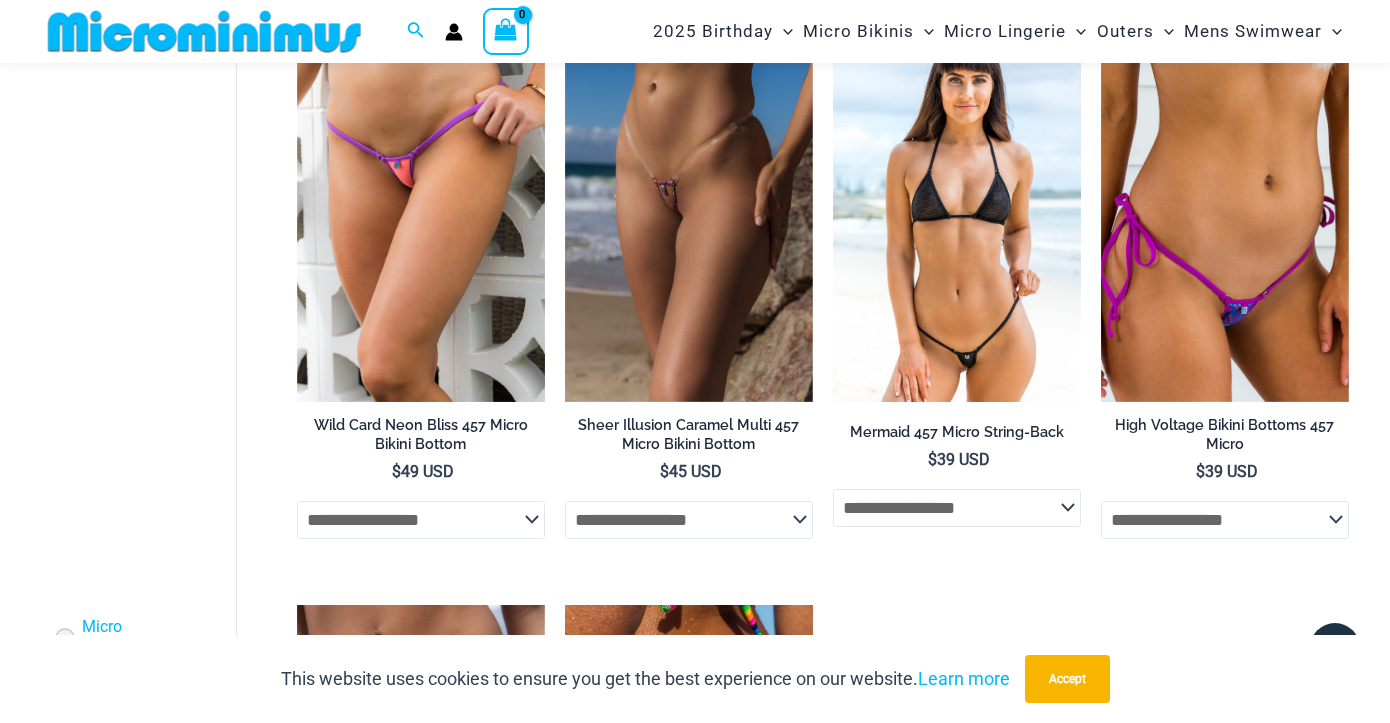 click at bounding box center (957, 215) 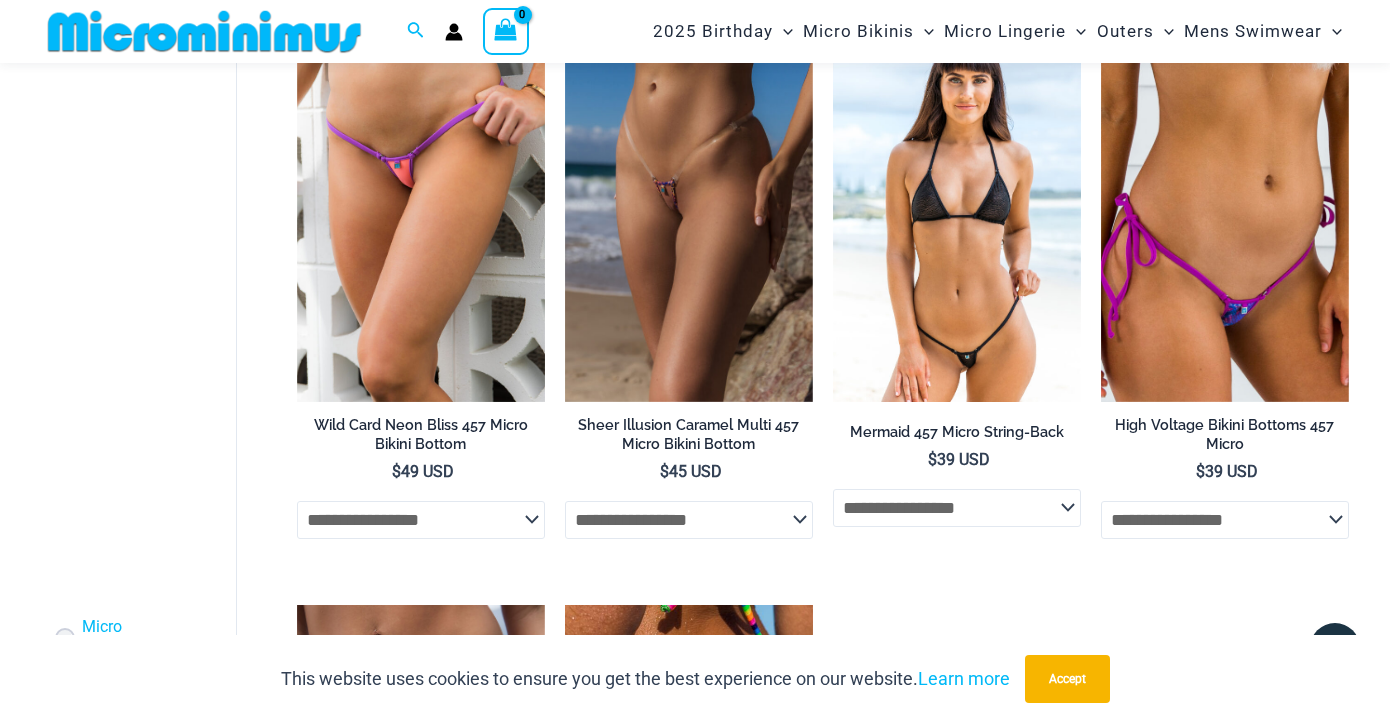 click at bounding box center [957, 215] 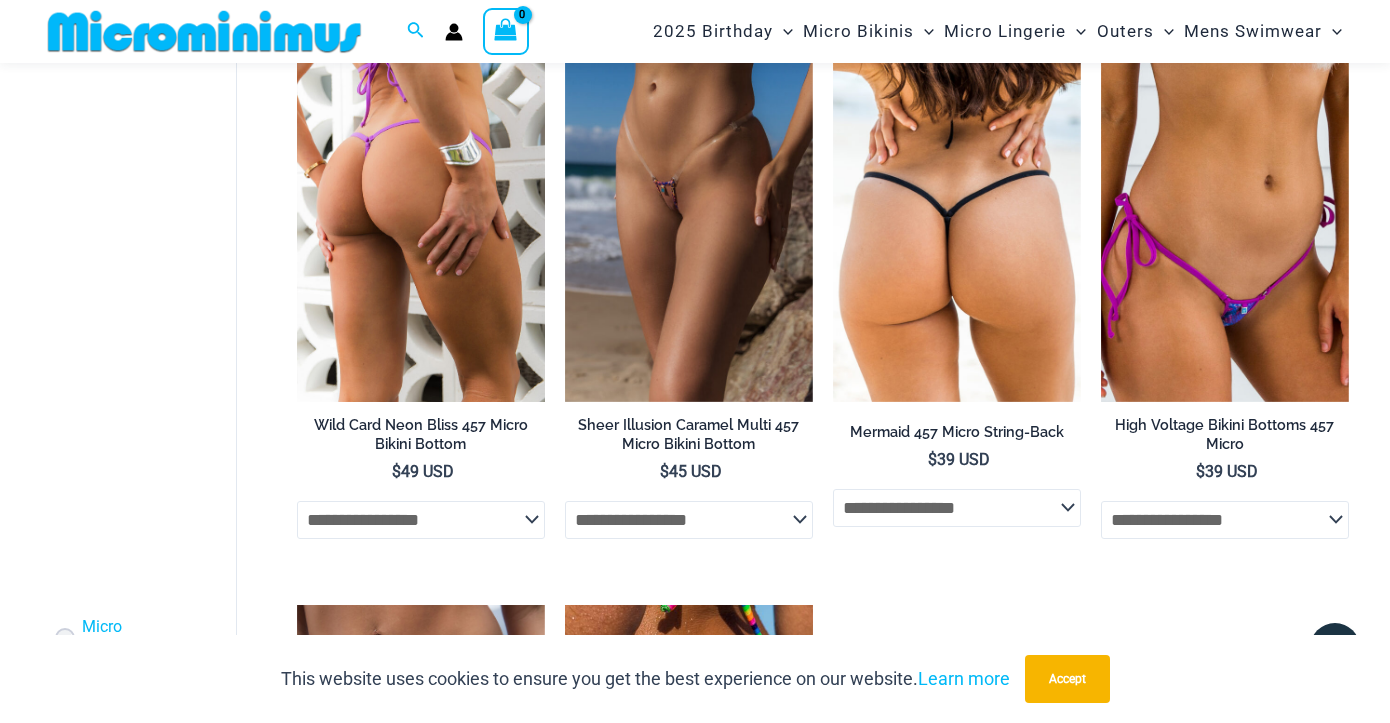 click at bounding box center (421, 215) 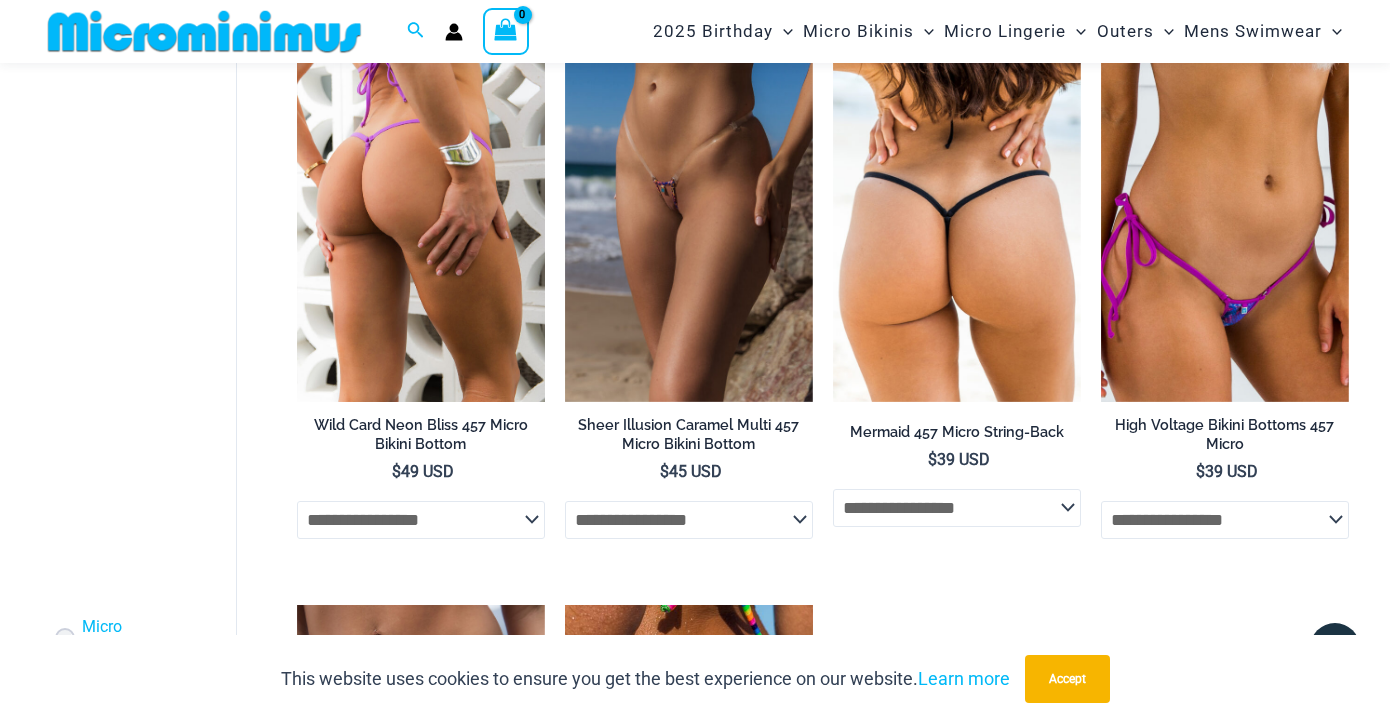 click at bounding box center [421, 215] 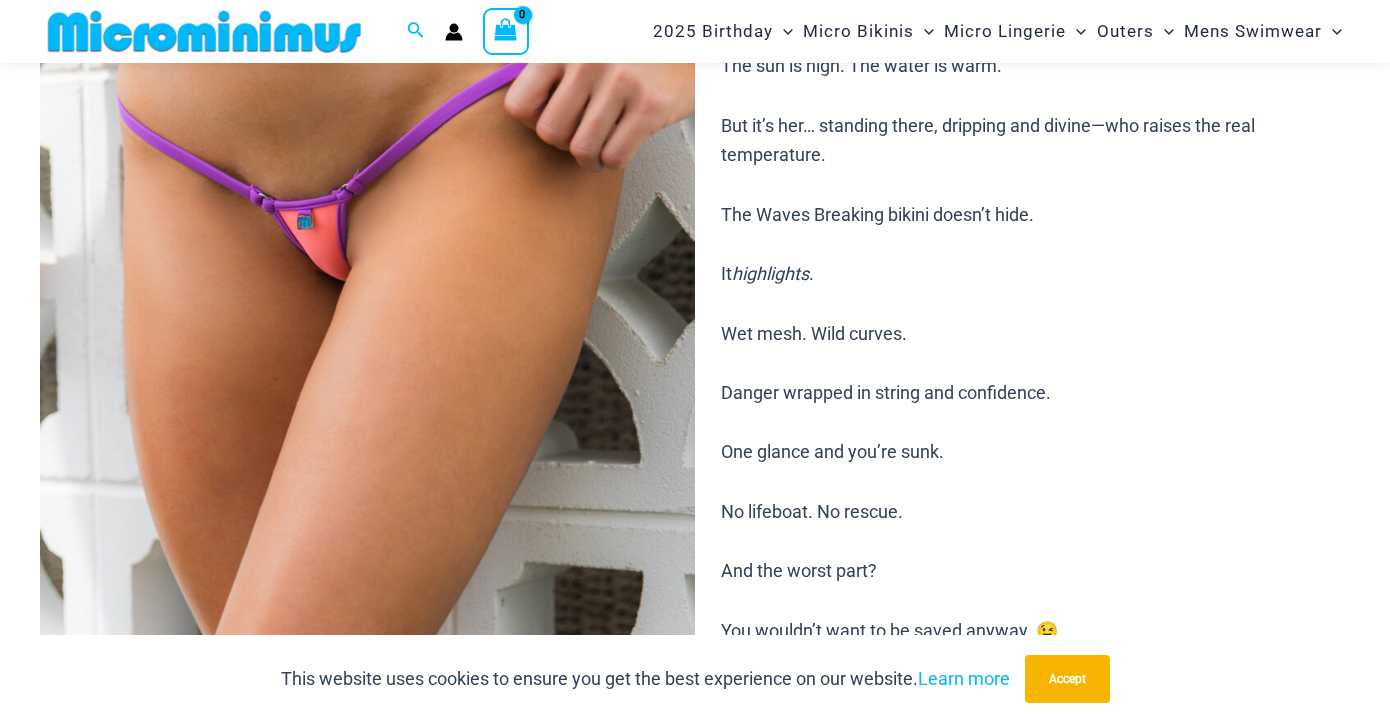 scroll, scrollTop: 880, scrollLeft: 0, axis: vertical 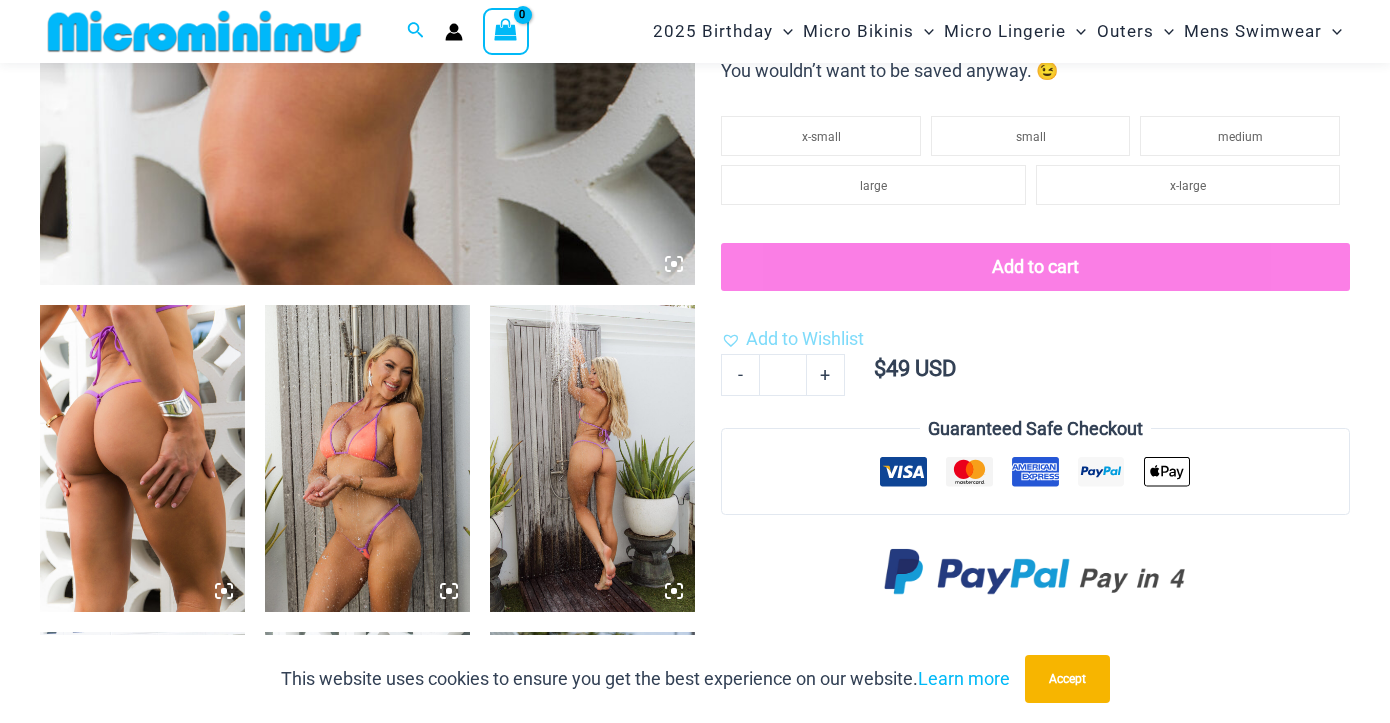 click at bounding box center [592, 458] 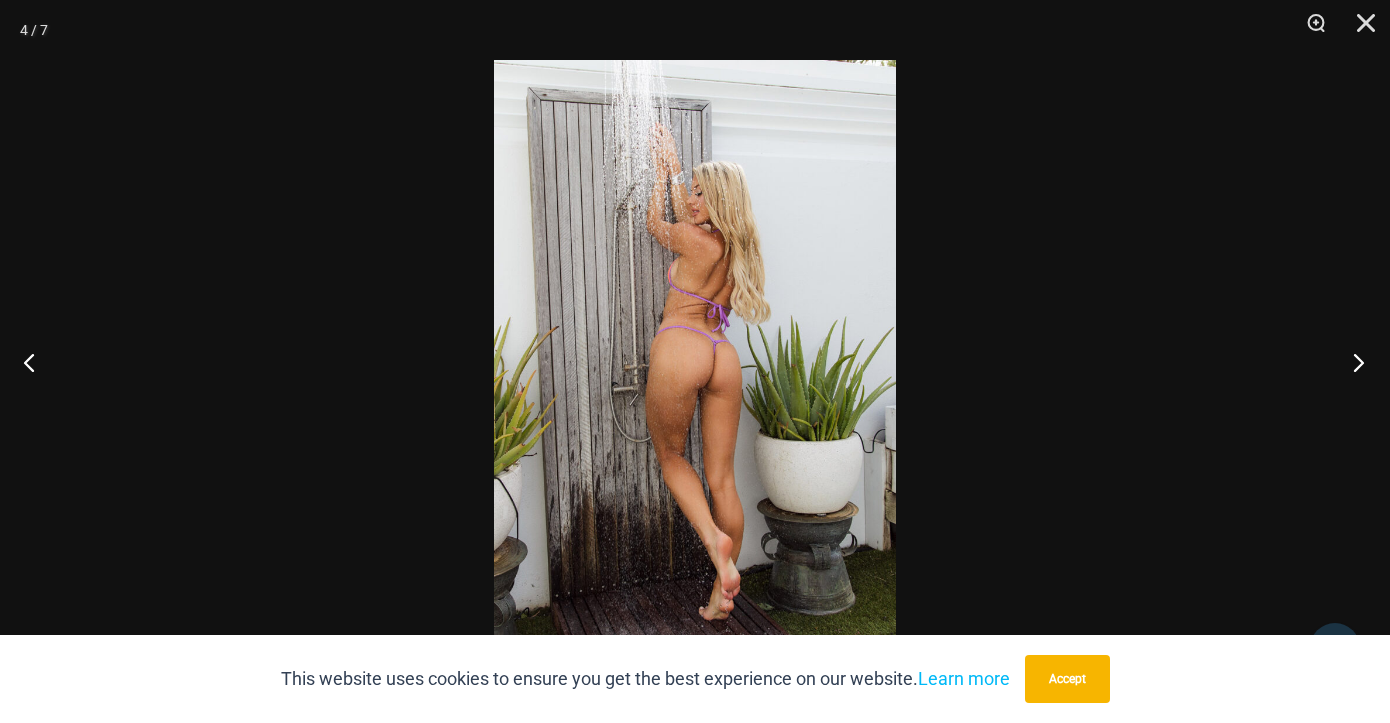 click at bounding box center [1352, 362] 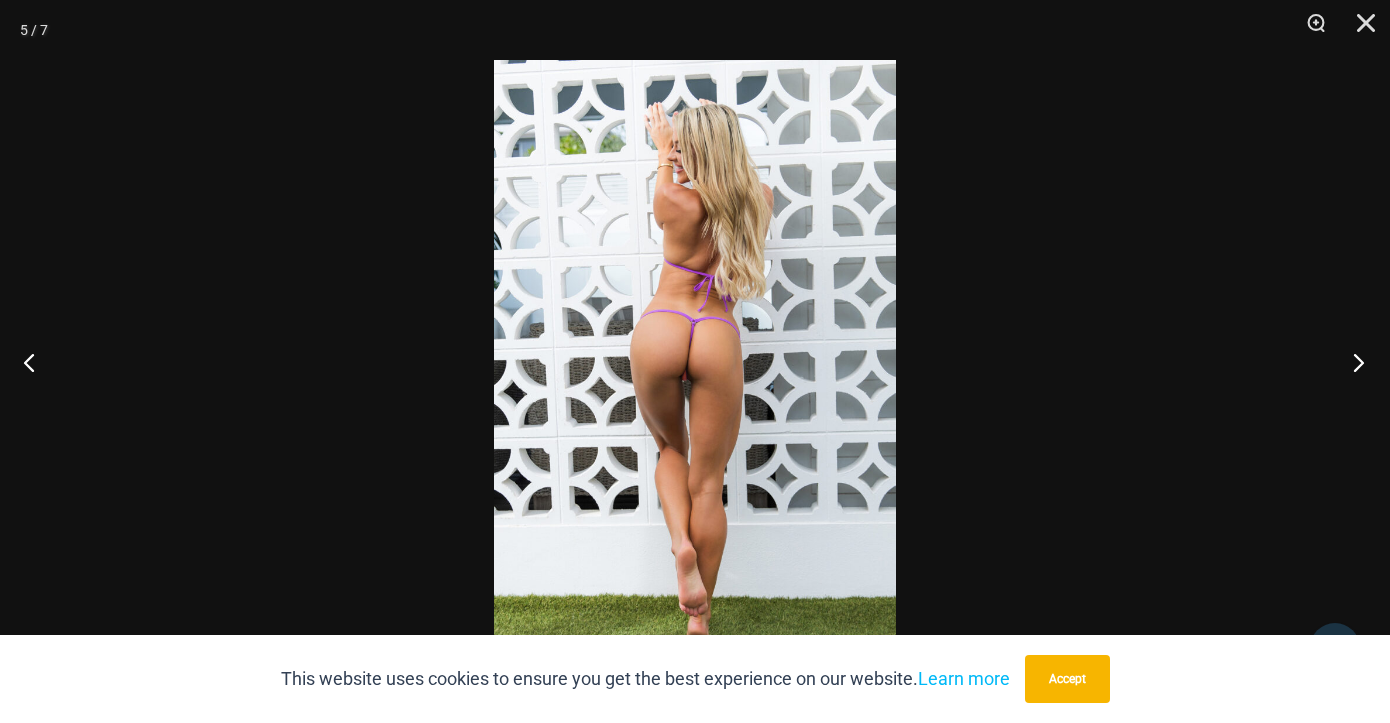 click at bounding box center (1352, 362) 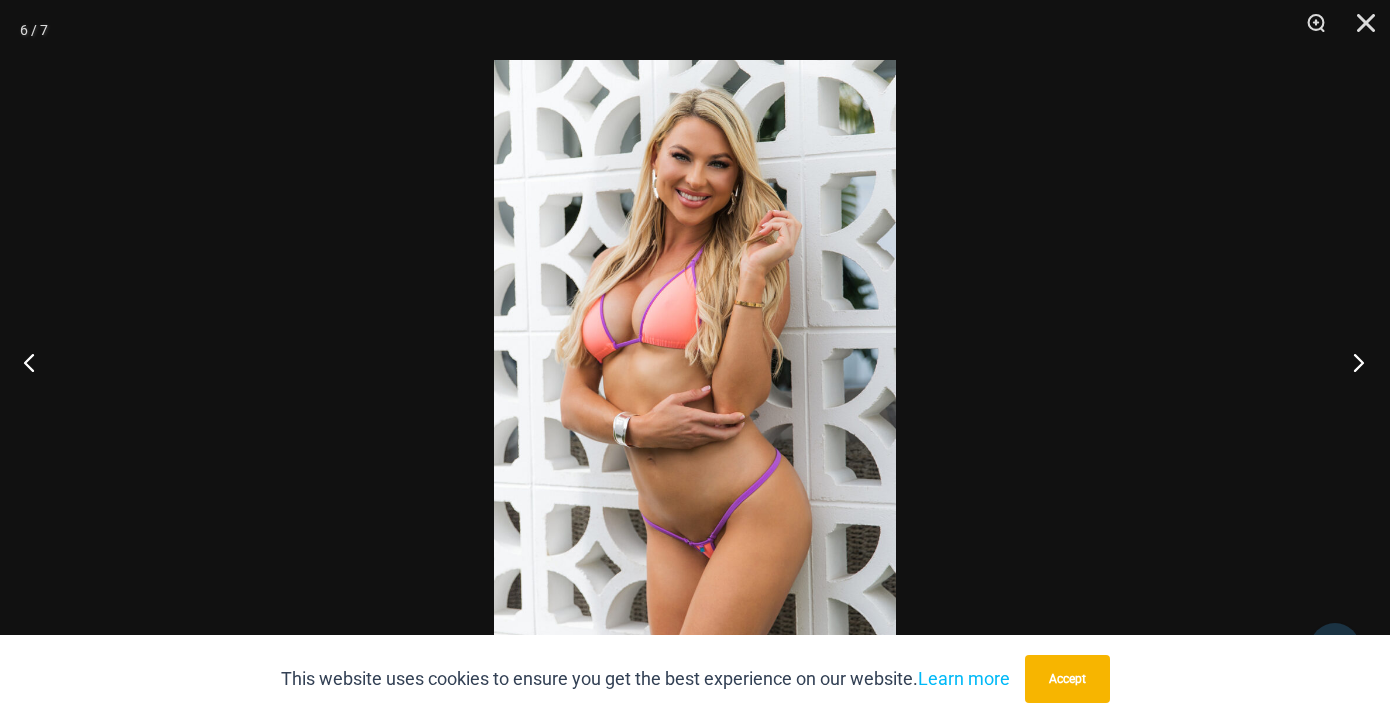 click at bounding box center [1352, 362] 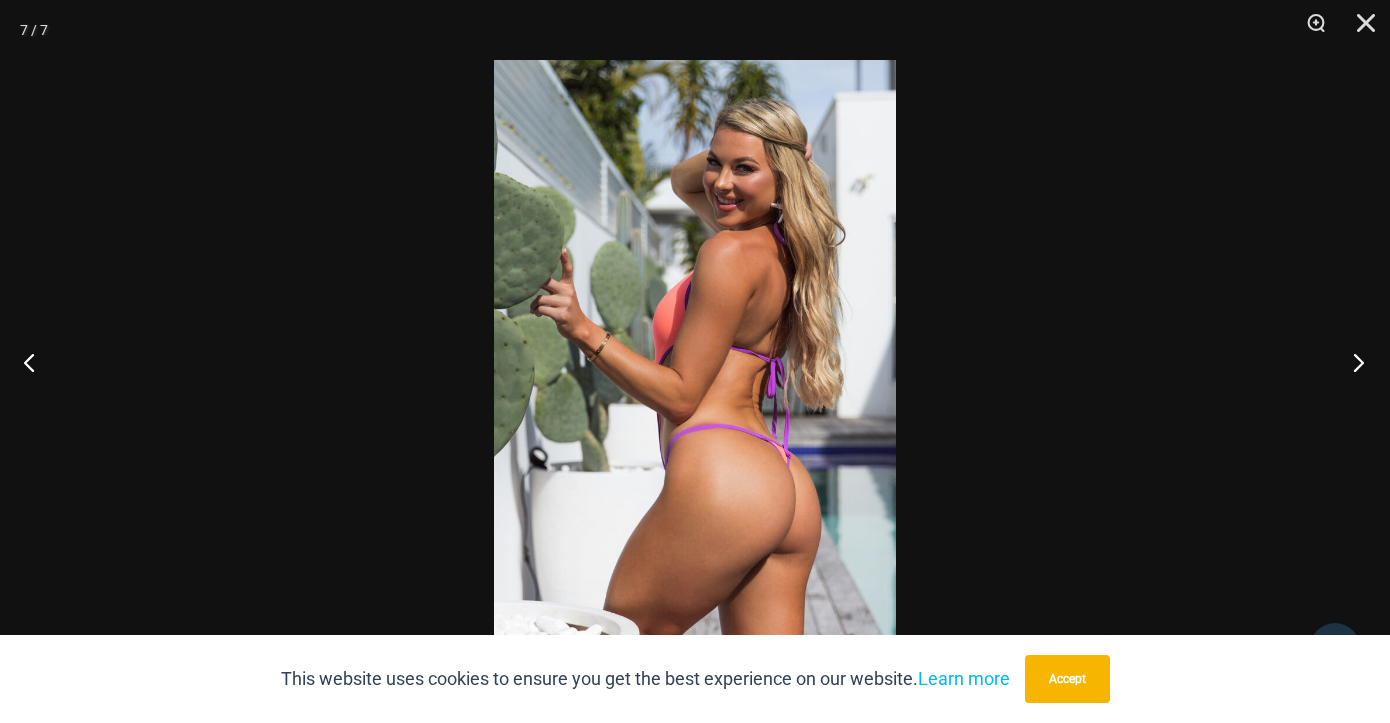 click at bounding box center (1352, 362) 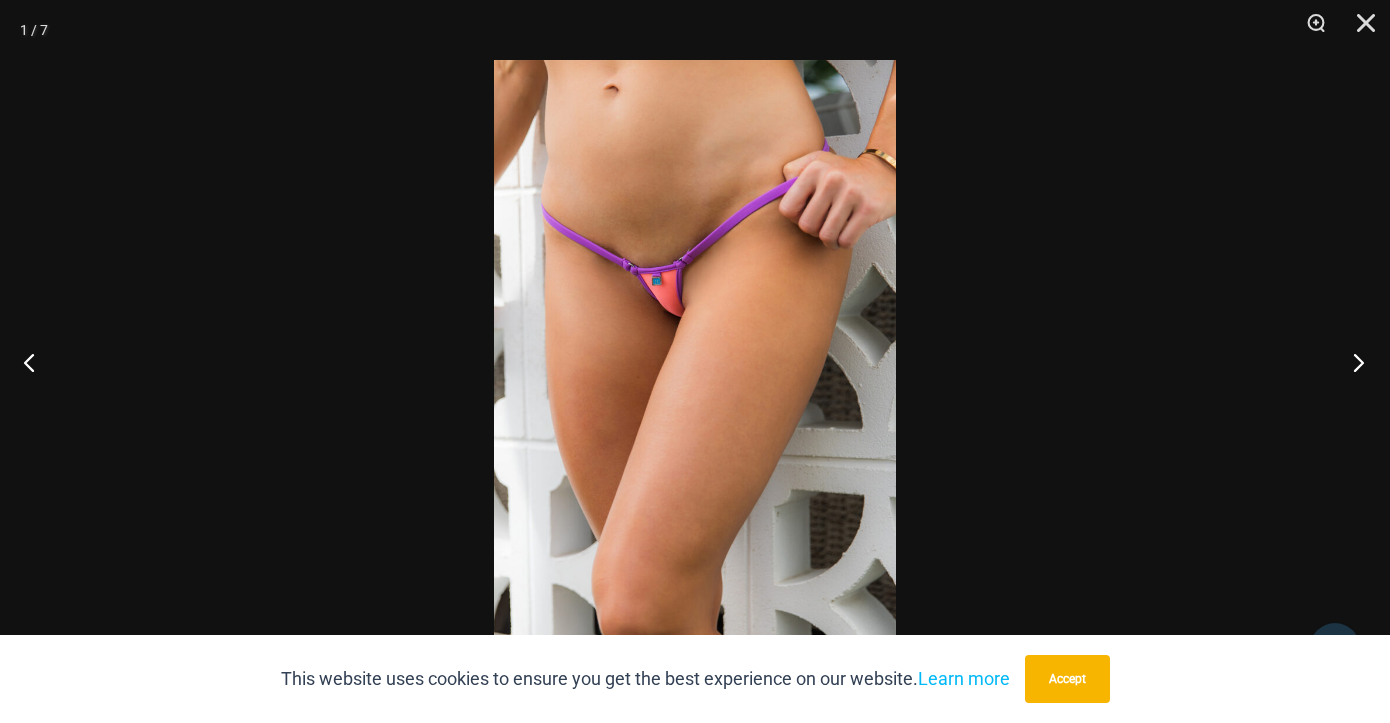 click at bounding box center (1352, 362) 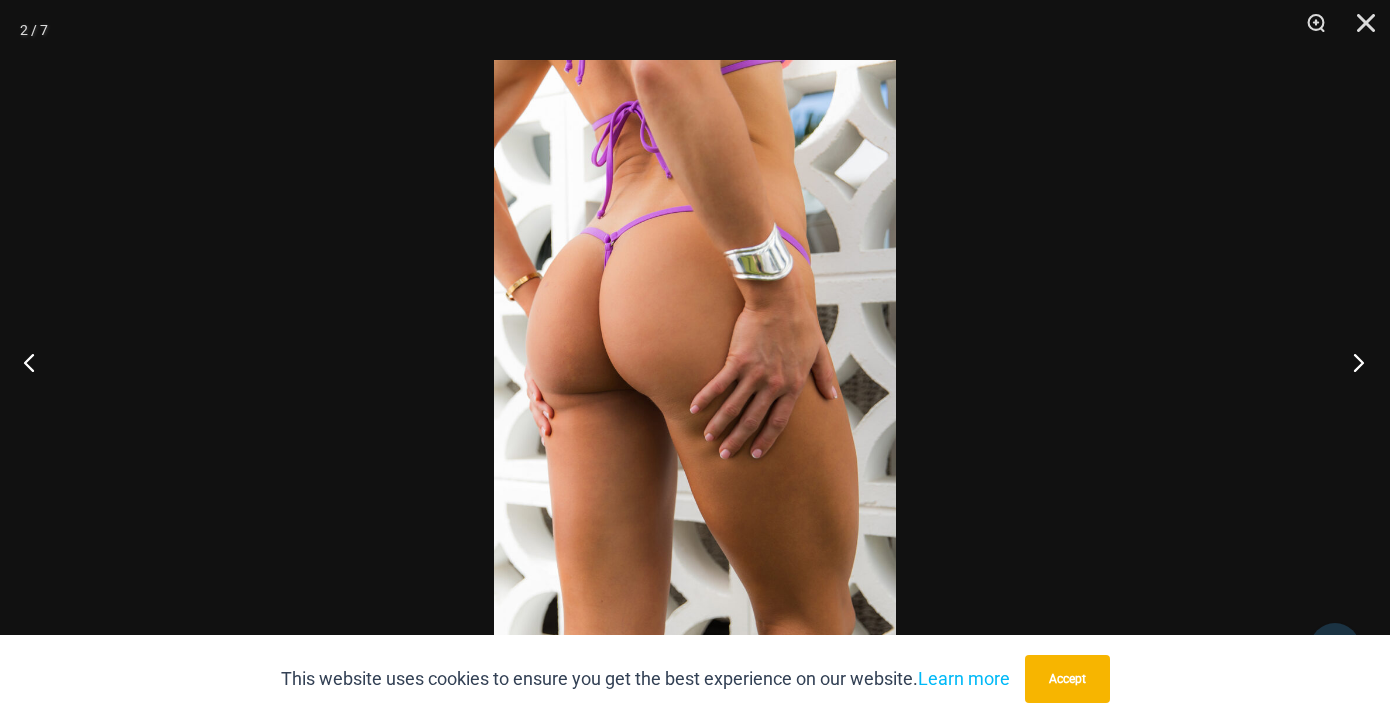 click at bounding box center (1352, 362) 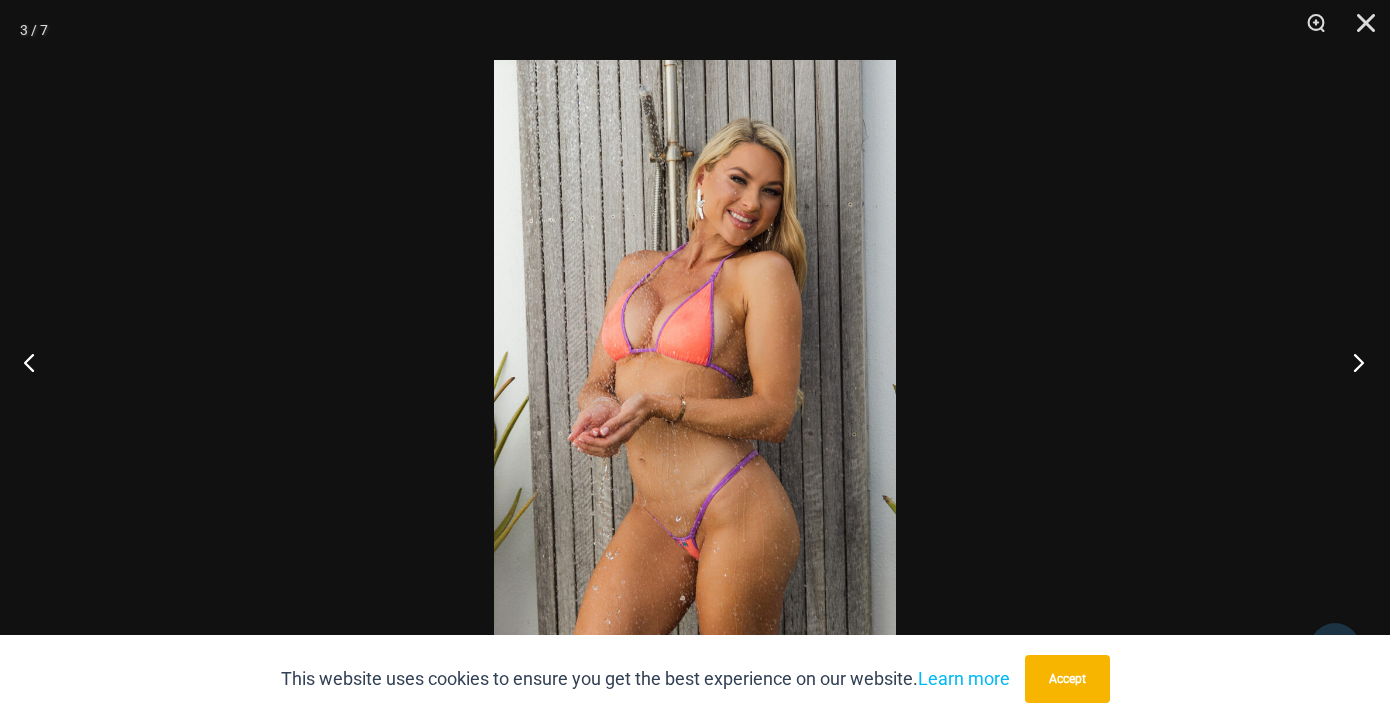 click at bounding box center (1352, 362) 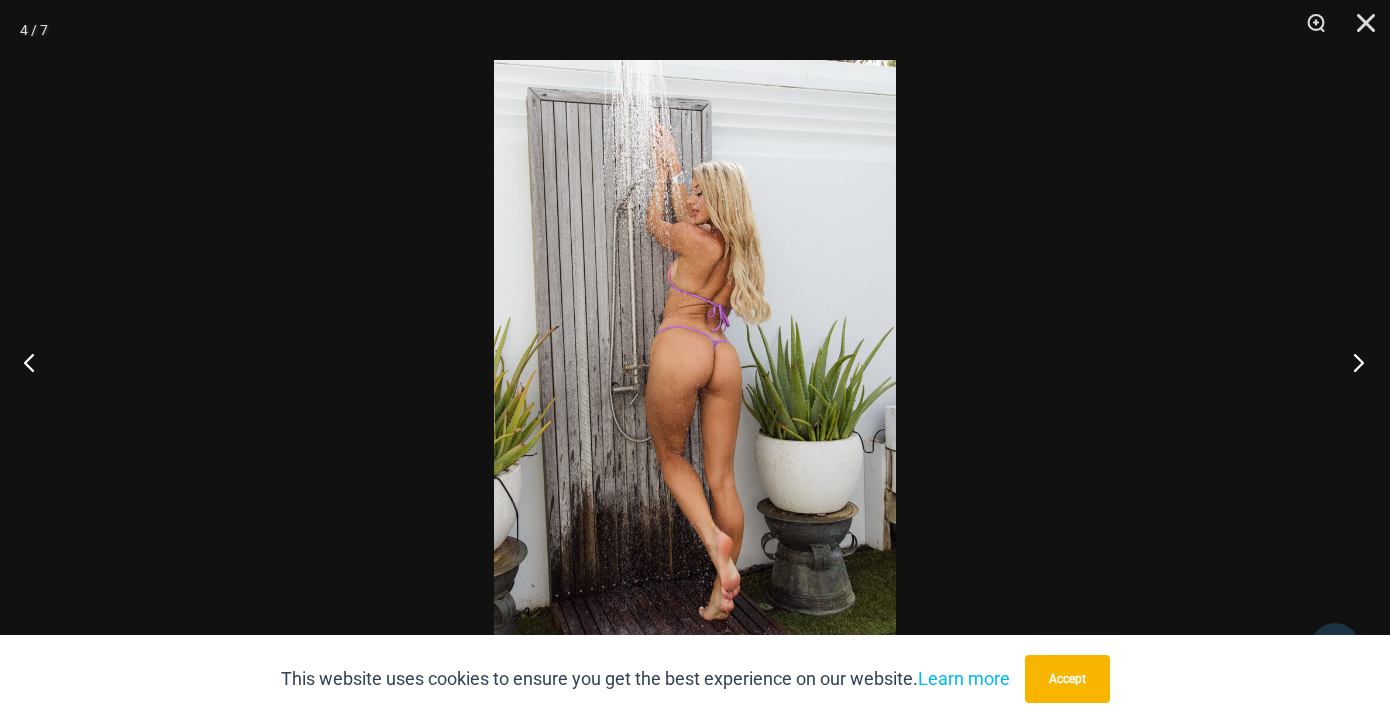 click at bounding box center [1352, 362] 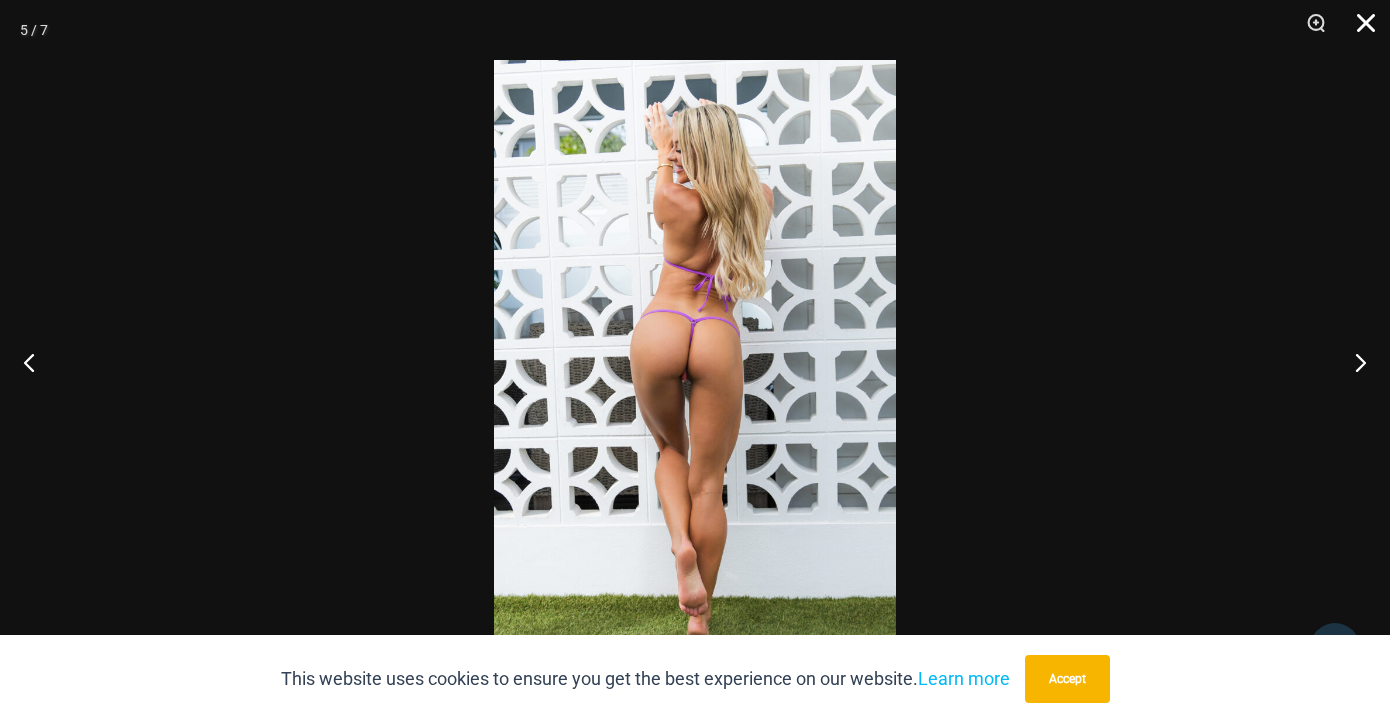 click at bounding box center (1359, 30) 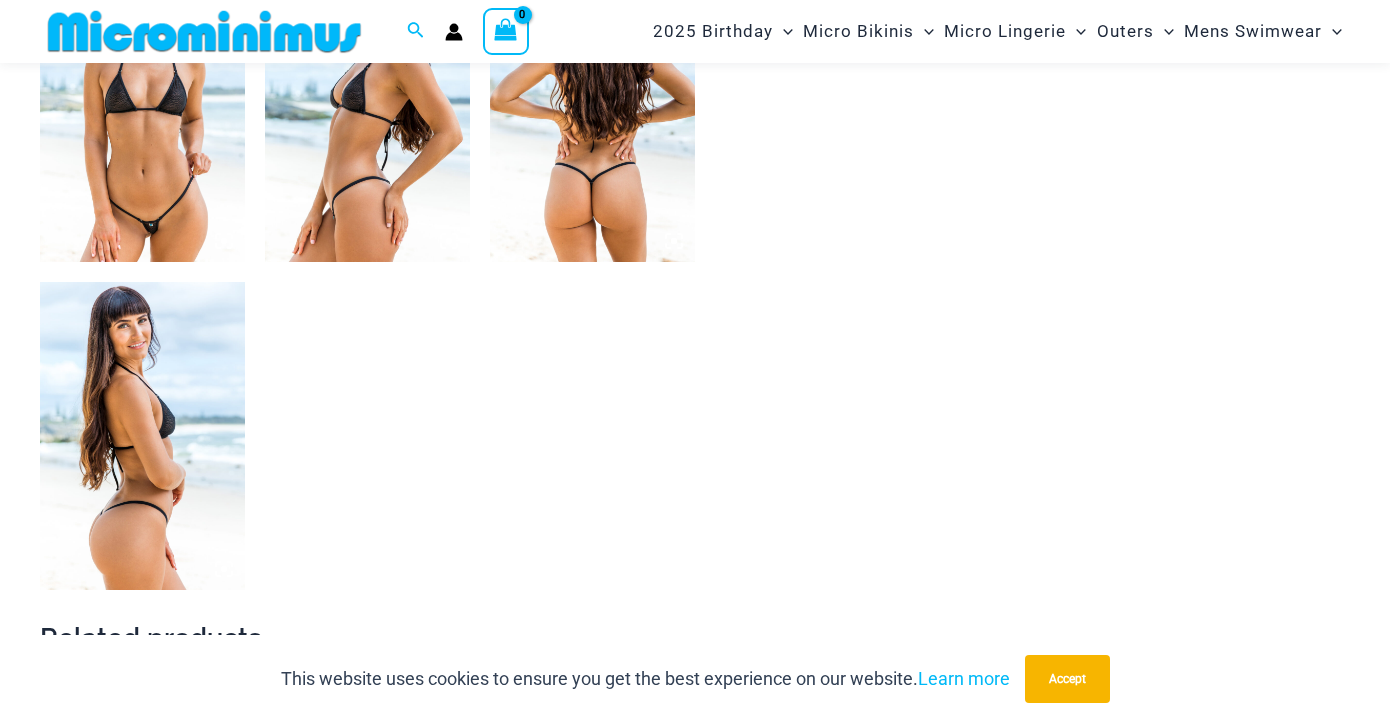 scroll, scrollTop: 1167, scrollLeft: 0, axis: vertical 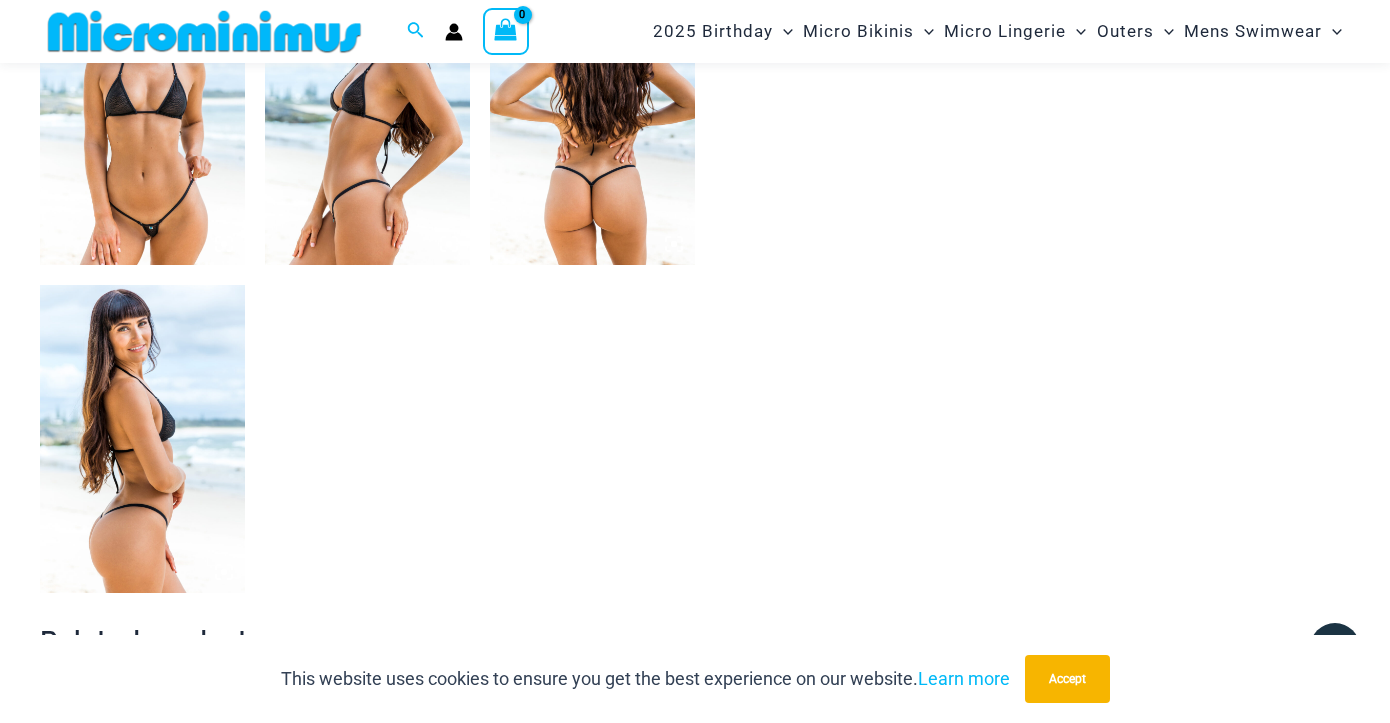 click at bounding box center [142, 111] 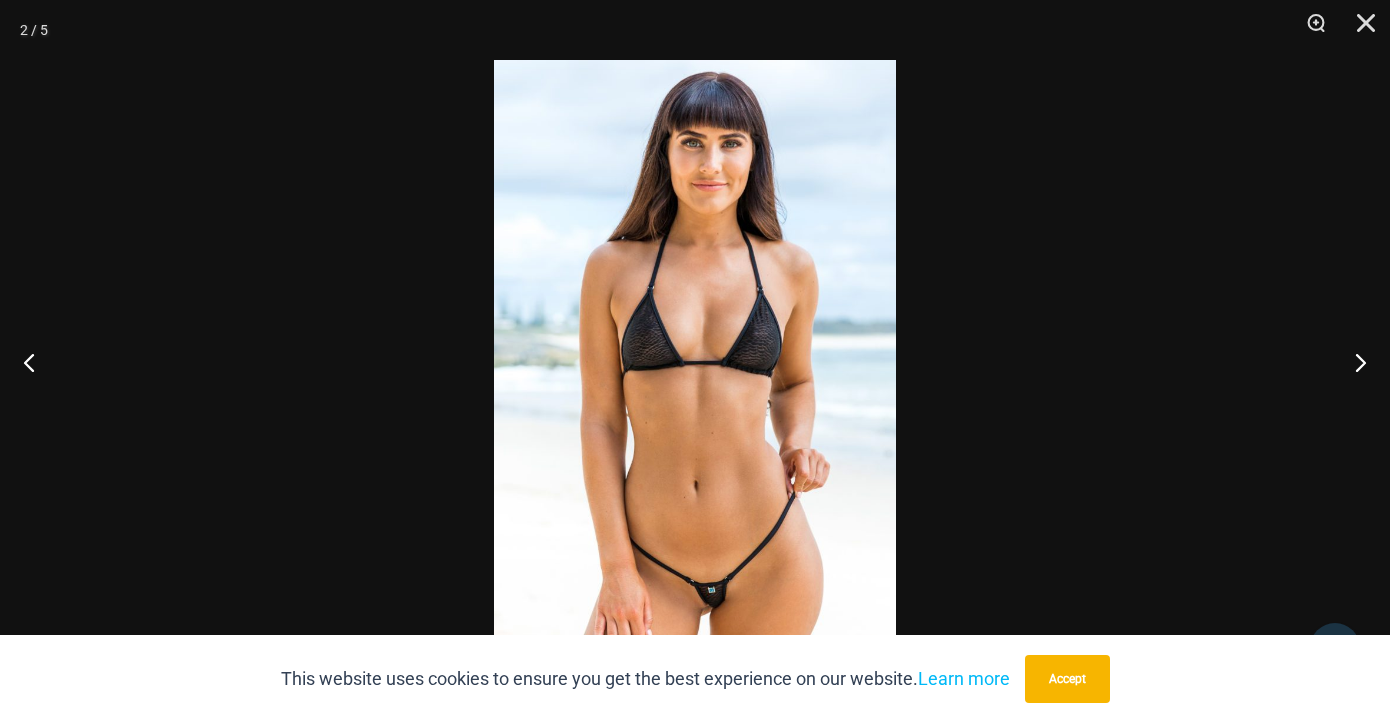 click at bounding box center [695, 361] 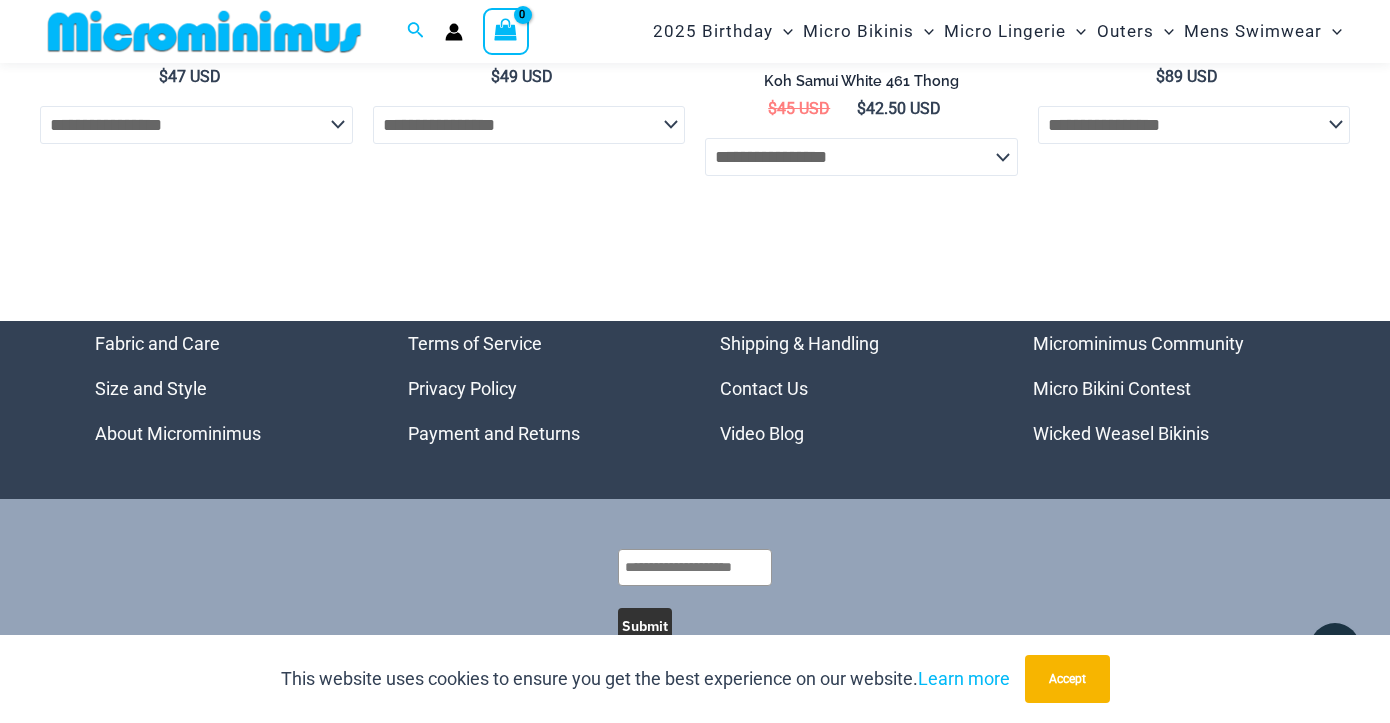 scroll, scrollTop: 5683, scrollLeft: 0, axis: vertical 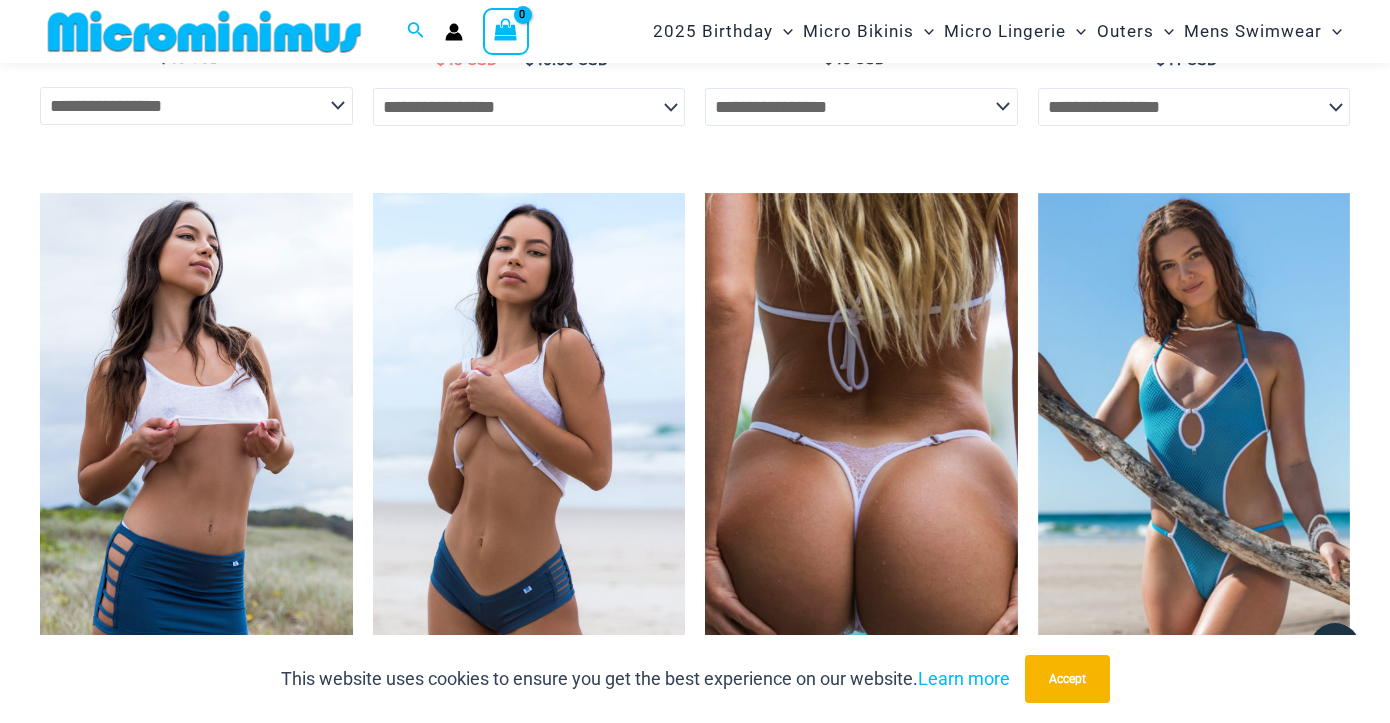 click at bounding box center [861, 443] 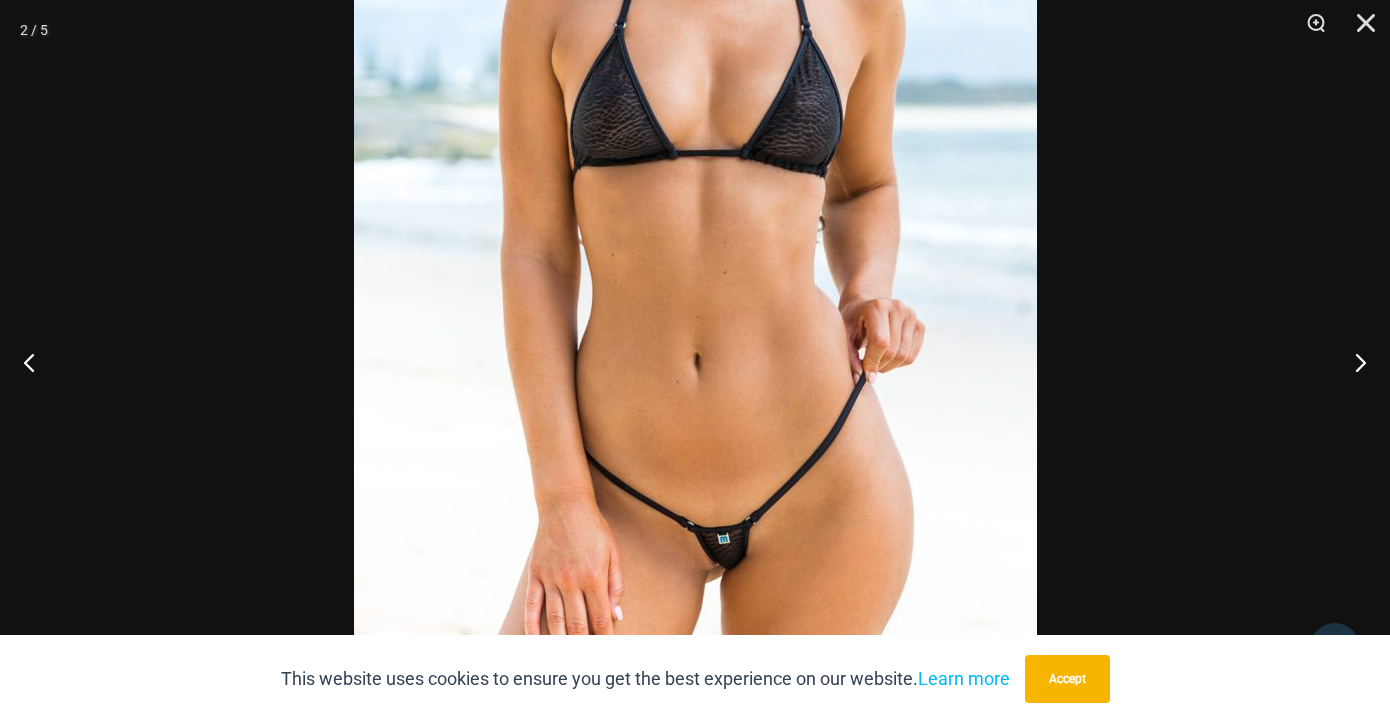scroll, scrollTop: 1167, scrollLeft: 0, axis: vertical 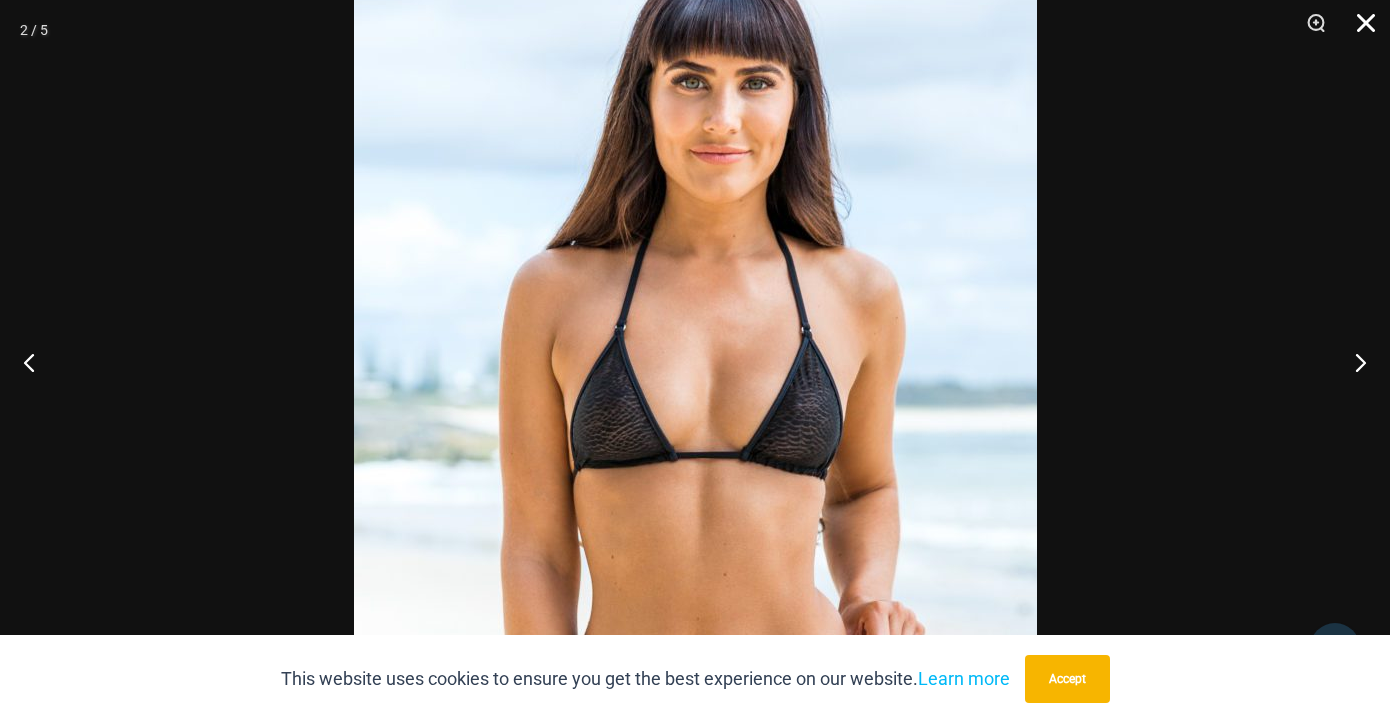 click at bounding box center [1359, 30] 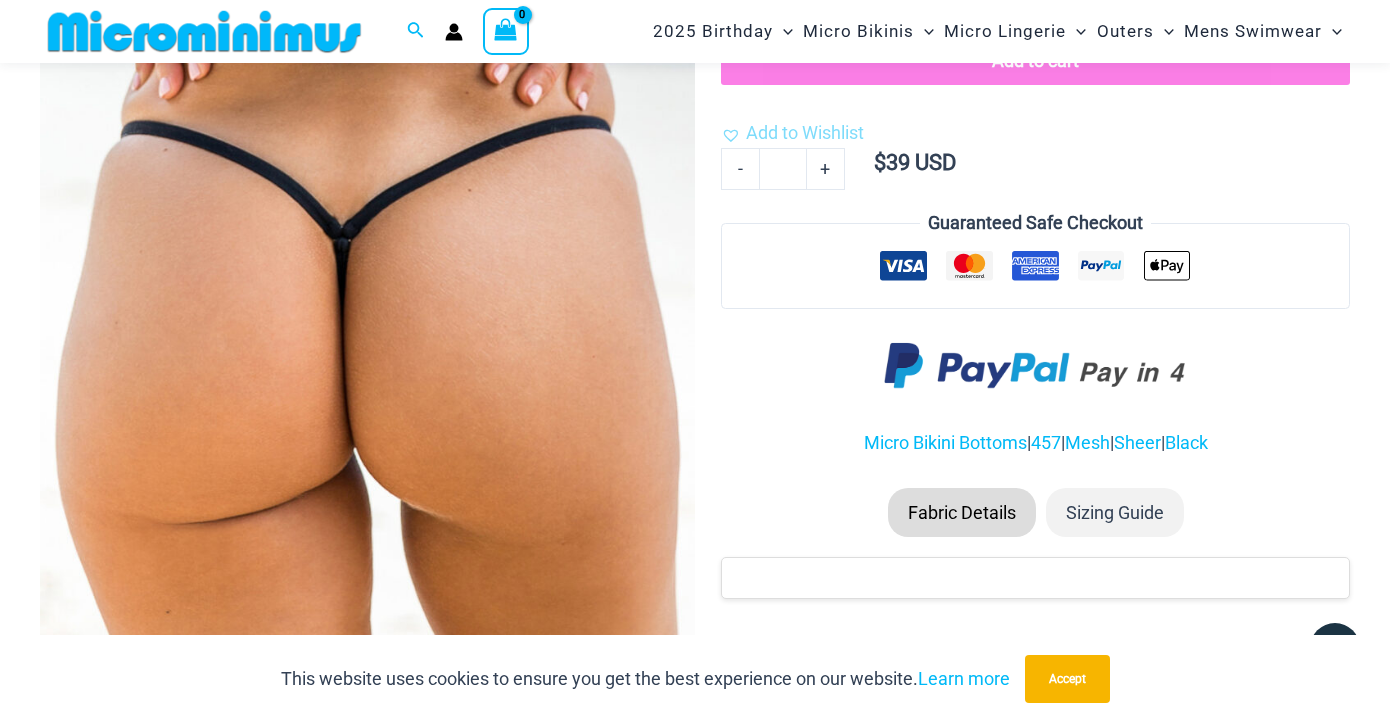 scroll, scrollTop: 381, scrollLeft: 0, axis: vertical 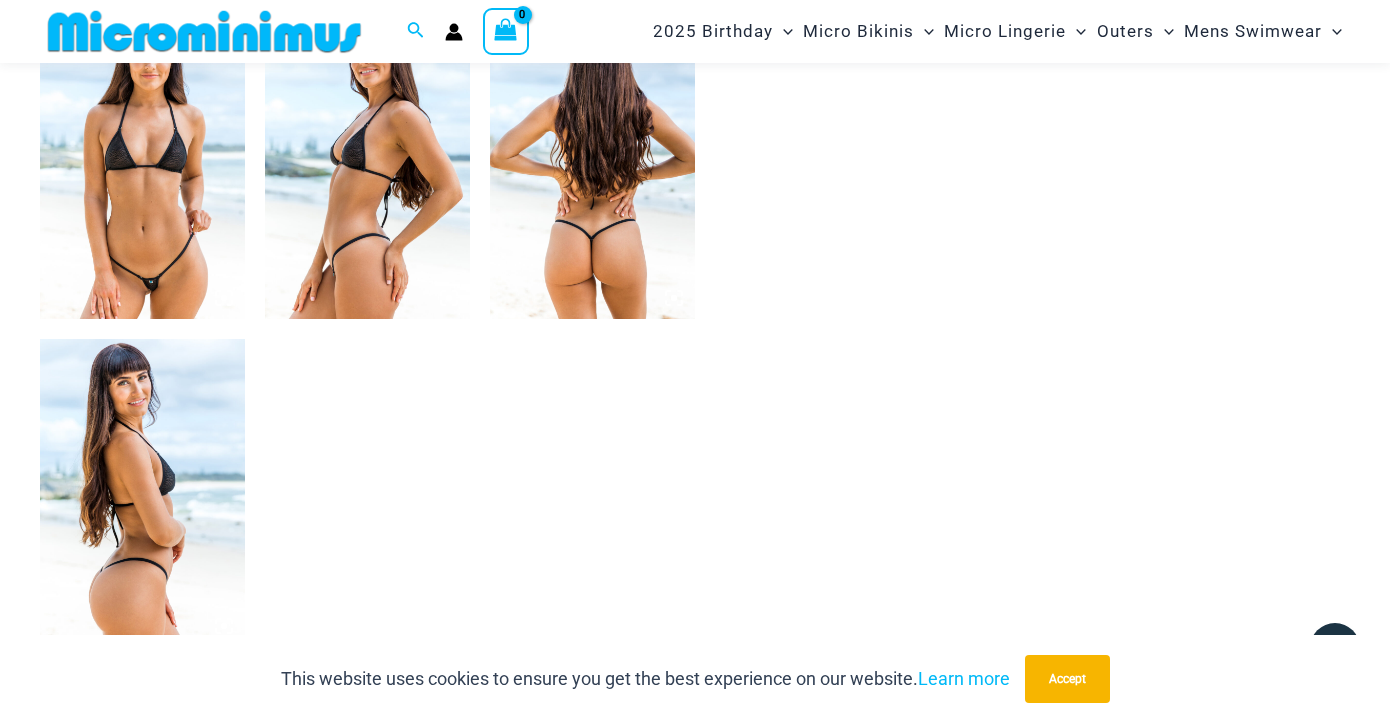 click at bounding box center (142, 492) 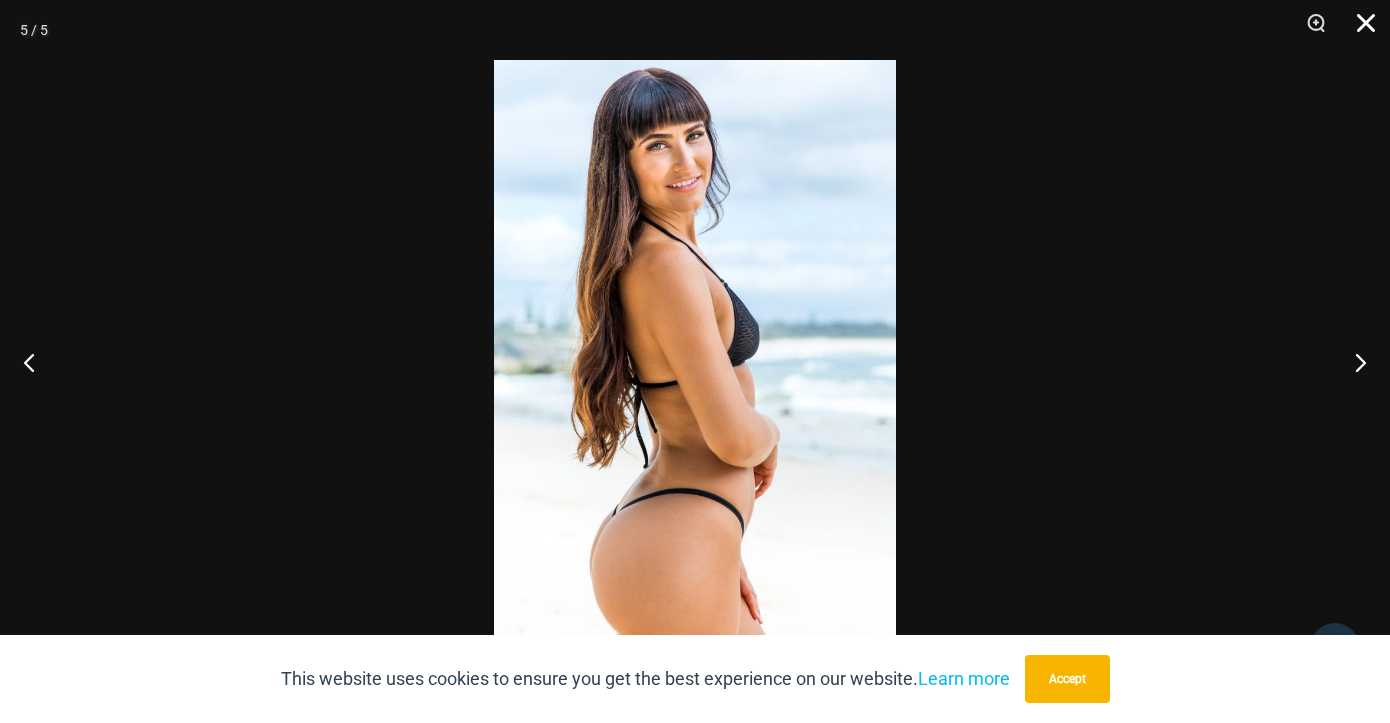 click at bounding box center [1359, 30] 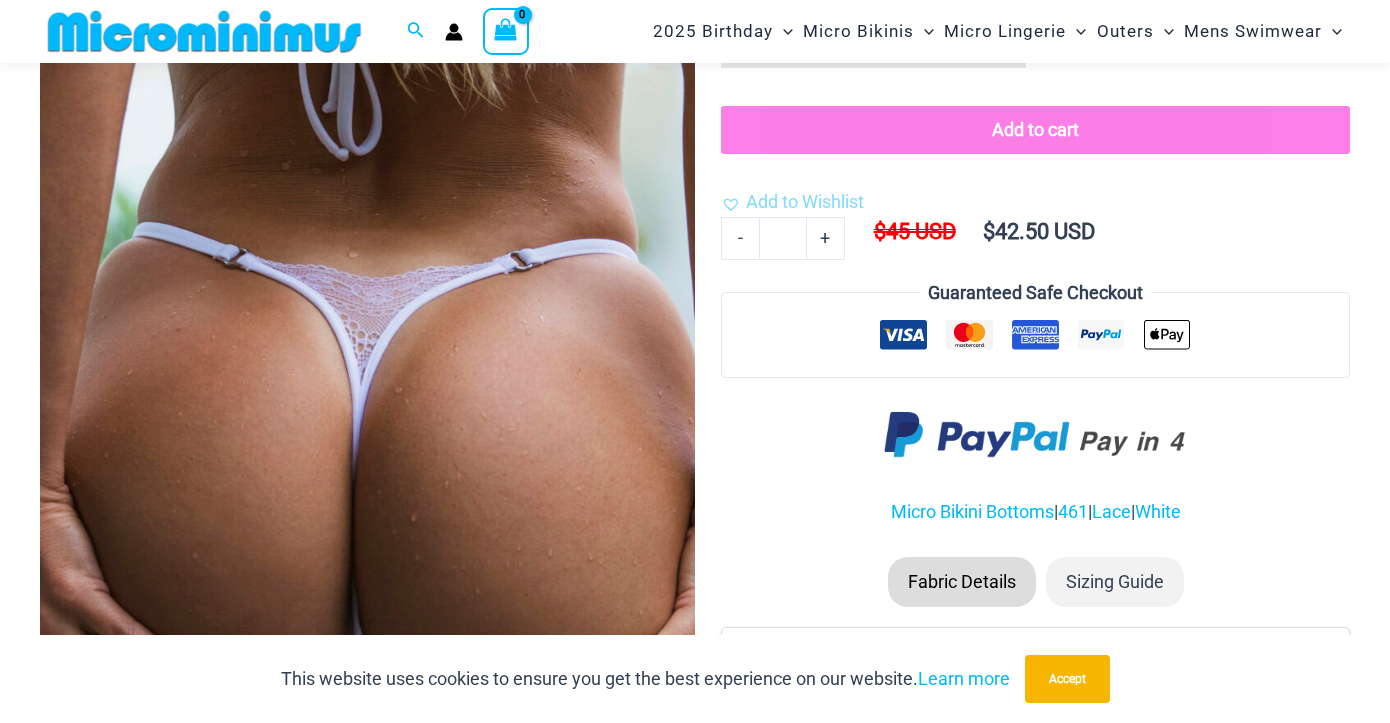 scroll, scrollTop: 441, scrollLeft: 0, axis: vertical 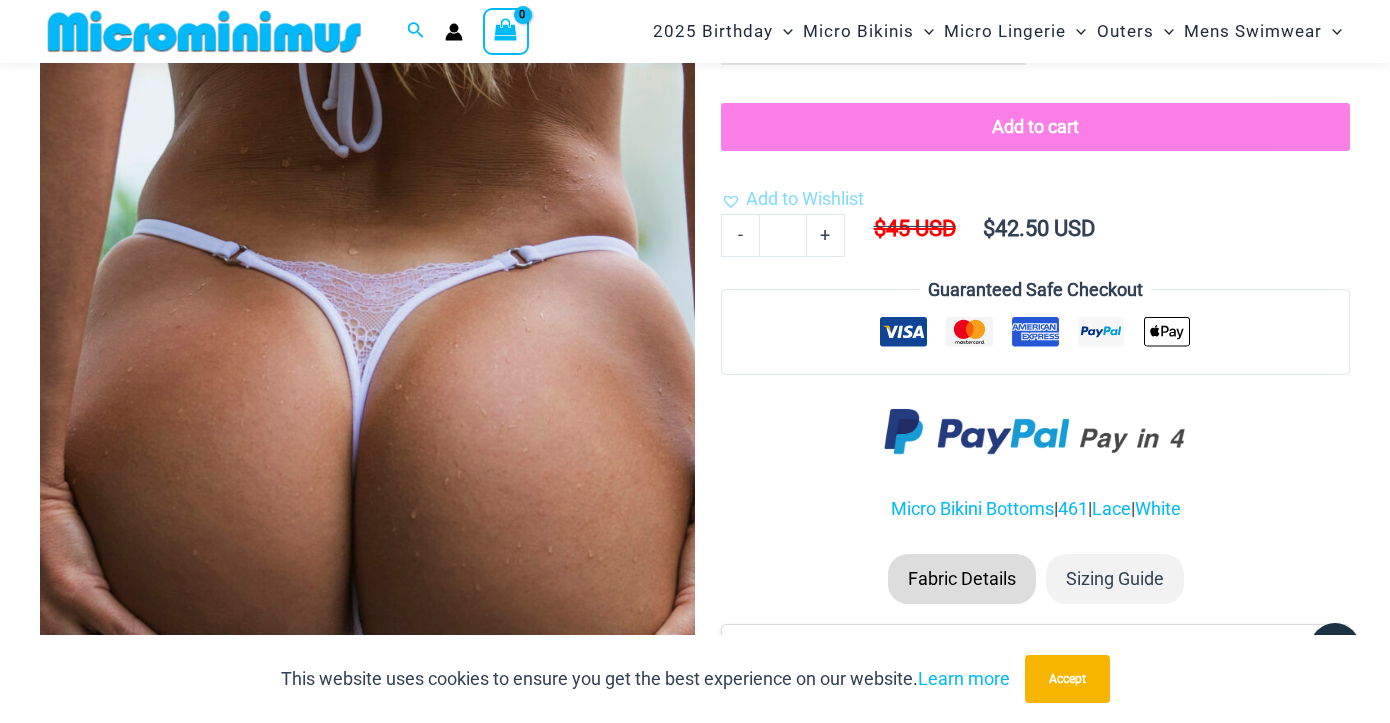 click at bounding box center (367, 265) 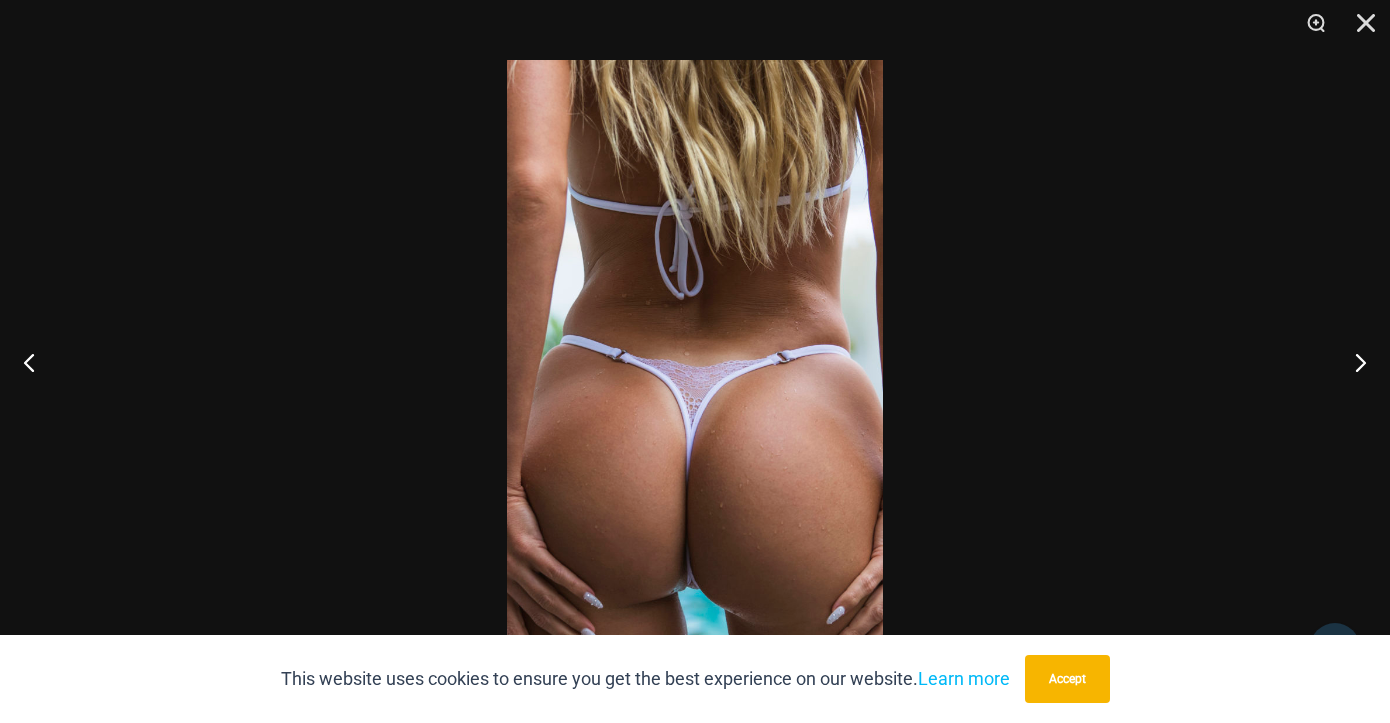 click at bounding box center (695, 361) 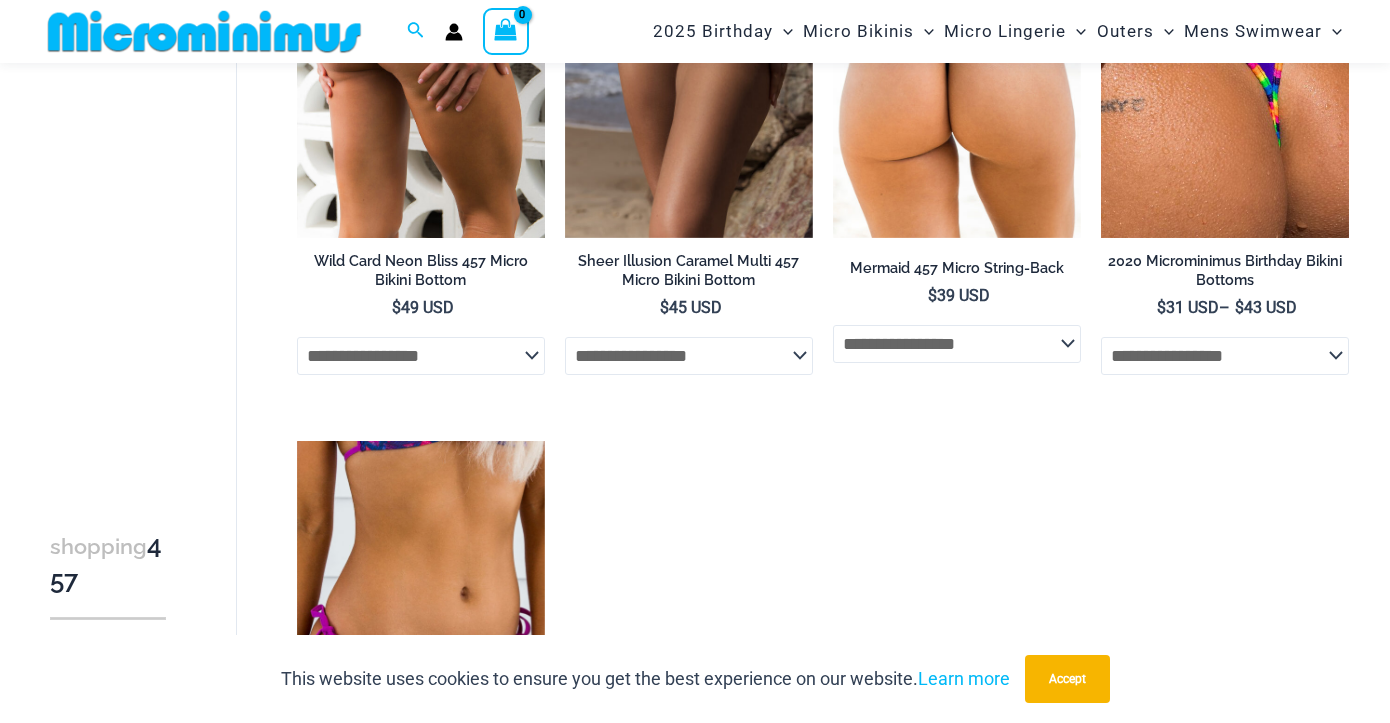 scroll, scrollTop: 0, scrollLeft: 0, axis: both 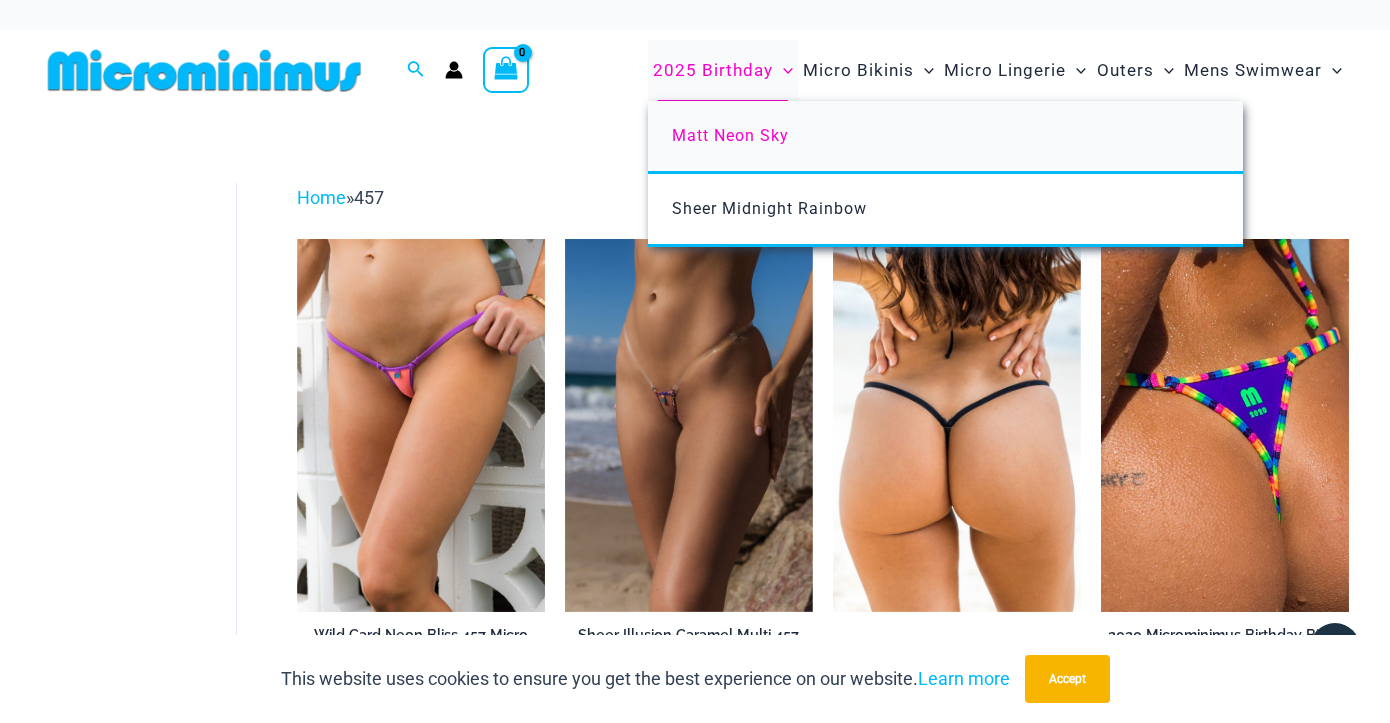 click on "Matt Neon Sky" at bounding box center (730, 135) 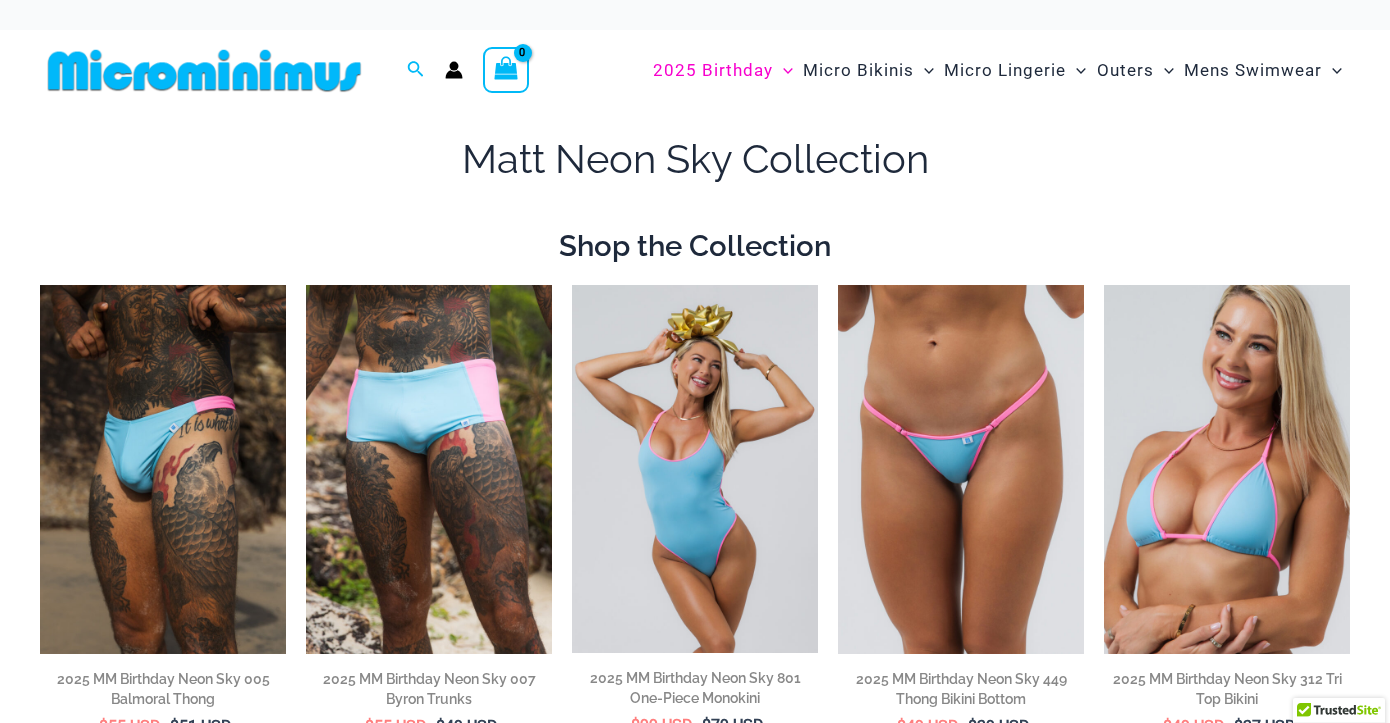 scroll, scrollTop: 0, scrollLeft: 0, axis: both 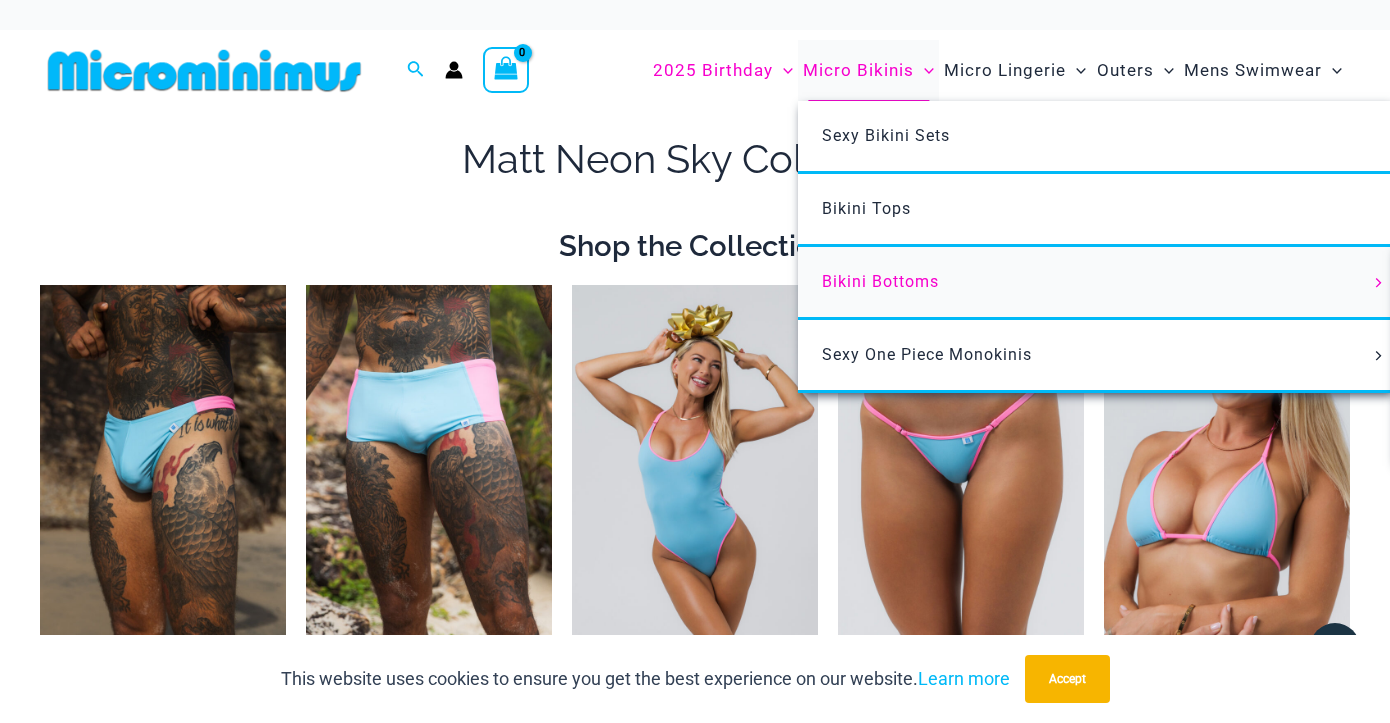 click on "Bikini Bottoms" at bounding box center [880, 281] 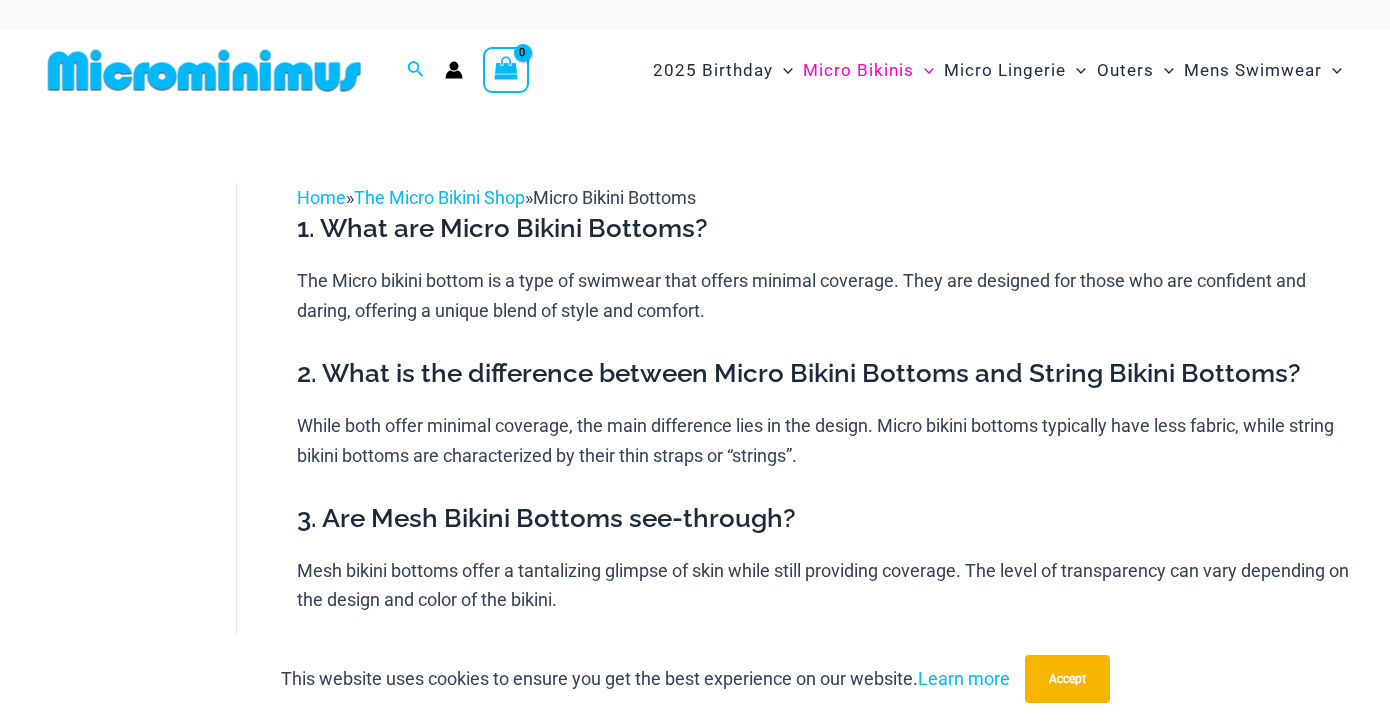 scroll, scrollTop: 0, scrollLeft: 0, axis: both 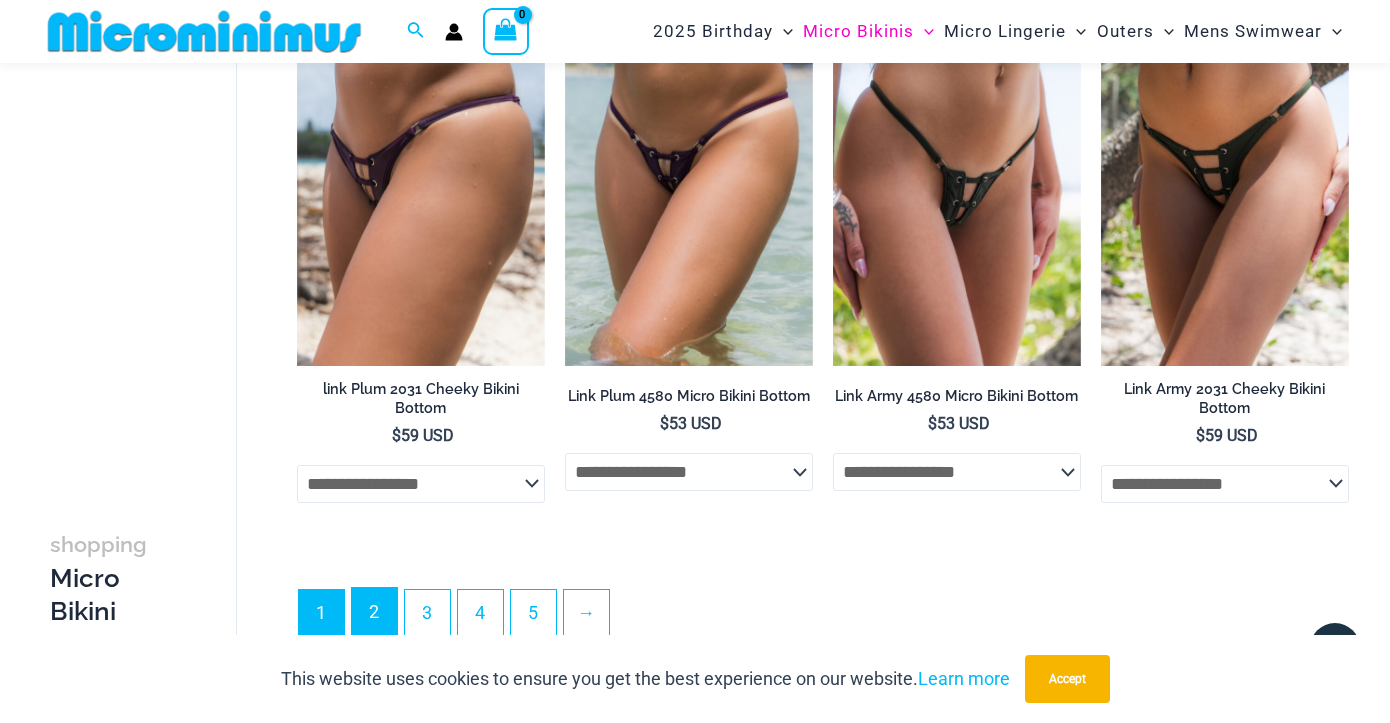 click on "2" at bounding box center (374, 611) 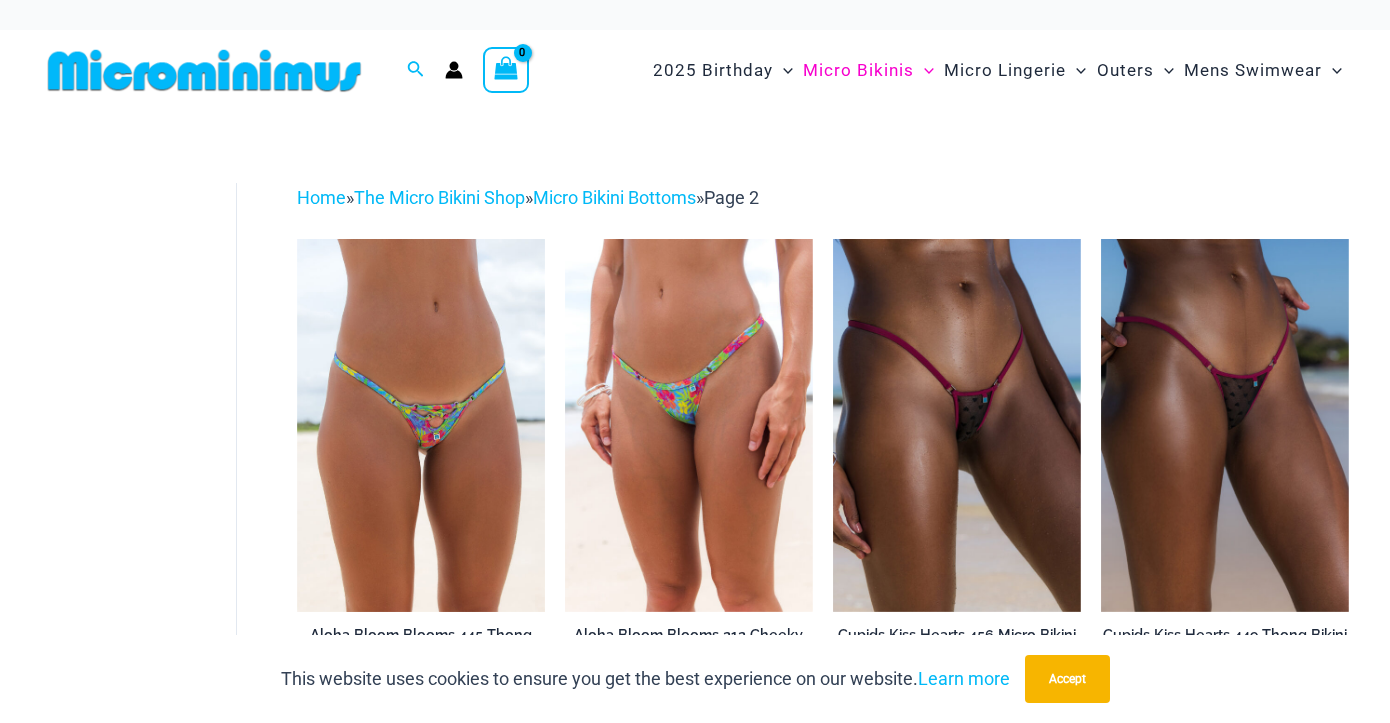 scroll, scrollTop: 0, scrollLeft: 0, axis: both 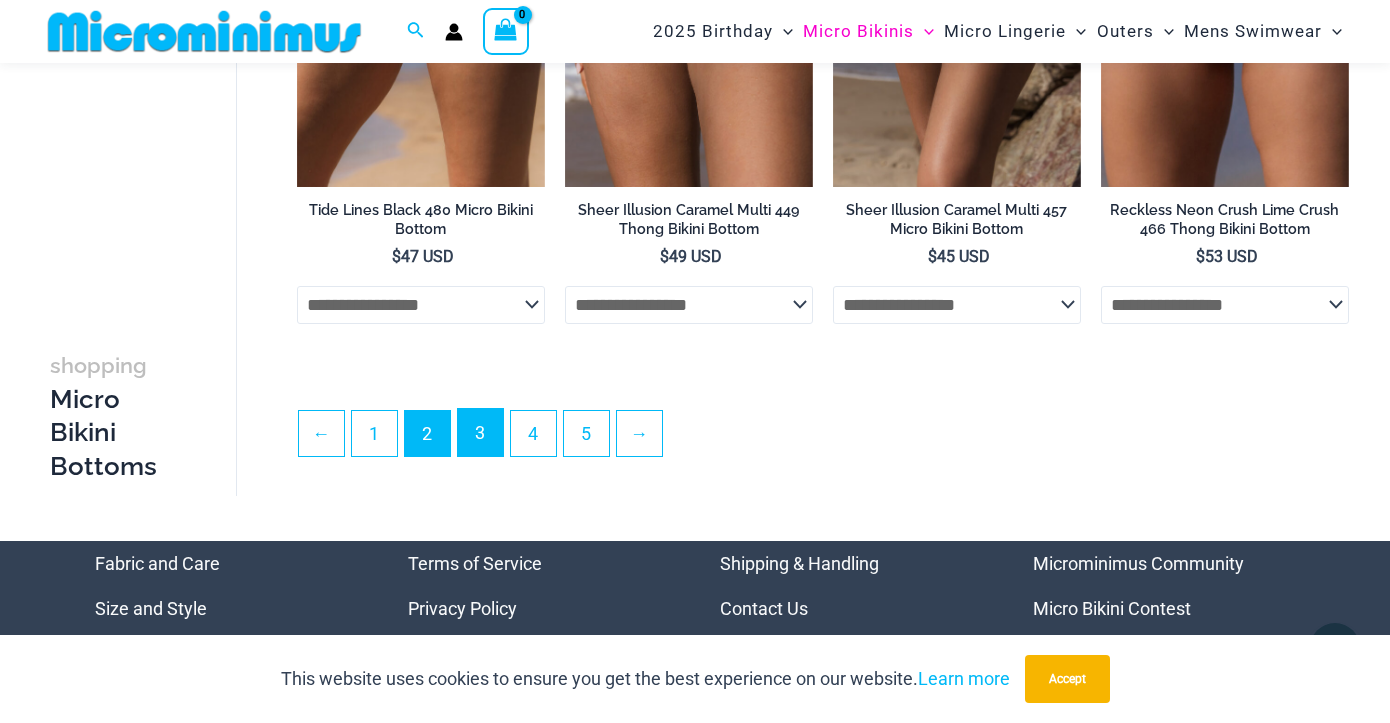 click on "3" at bounding box center [480, 432] 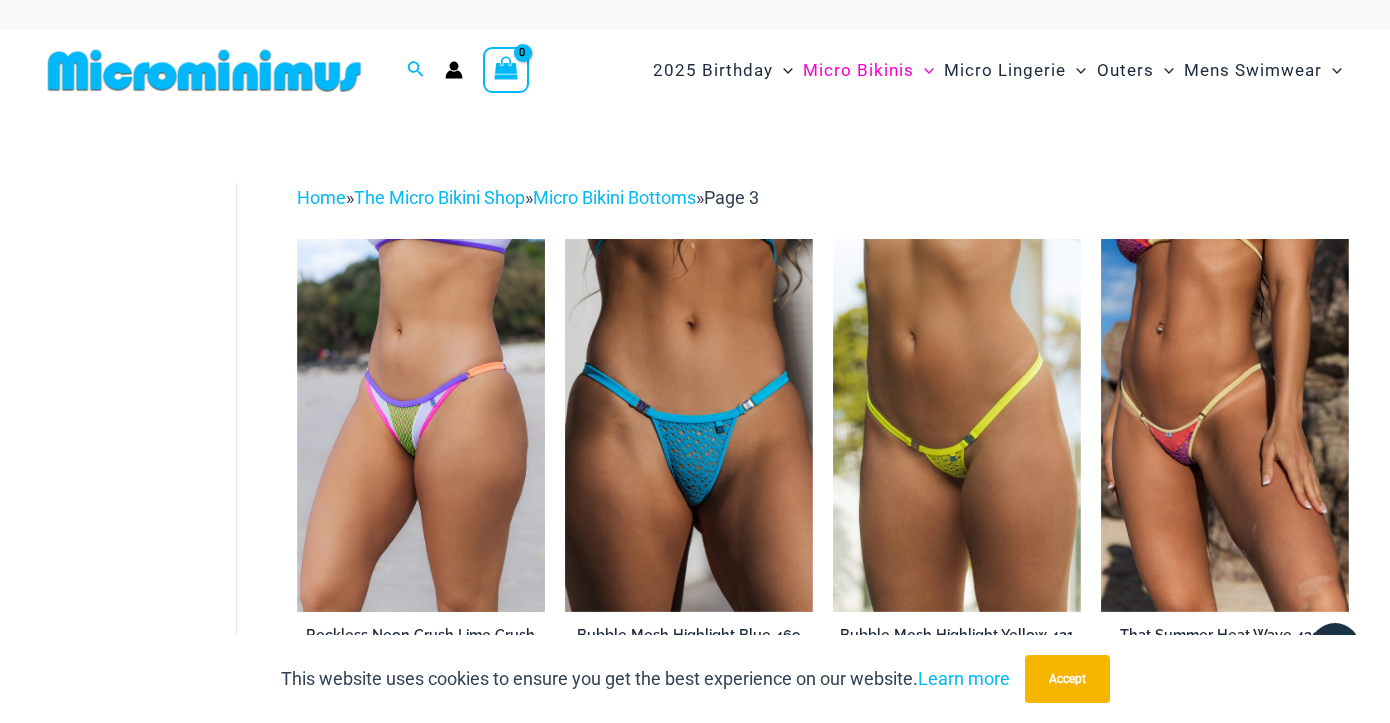 scroll, scrollTop: 0, scrollLeft: 0, axis: both 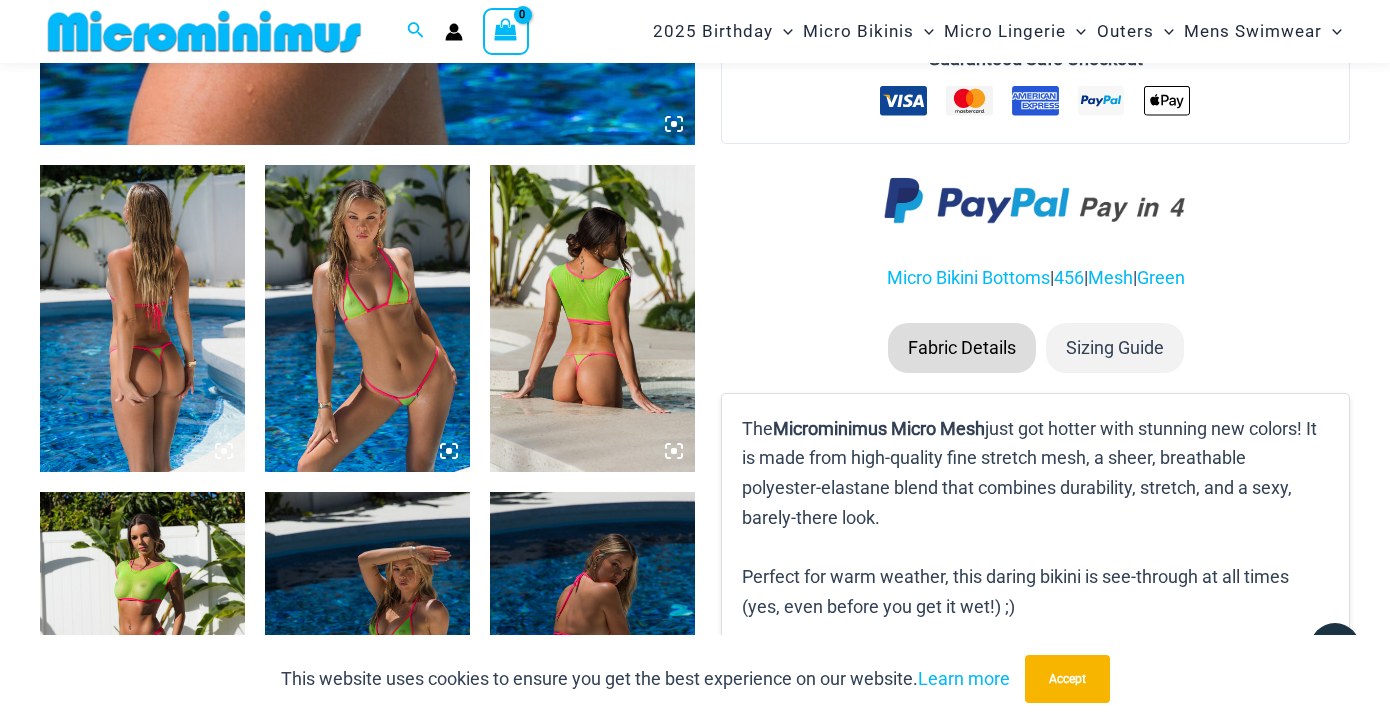 click at bounding box center [142, 318] 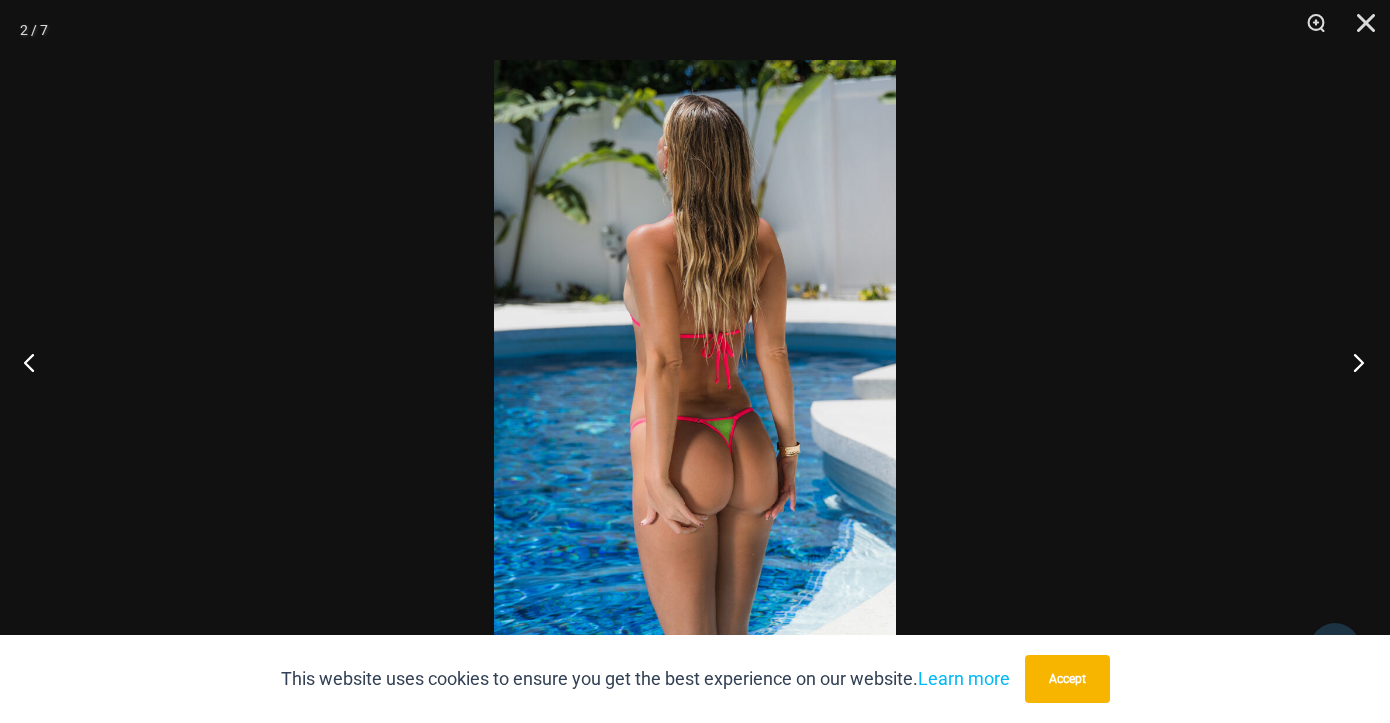 click at bounding box center [1352, 362] 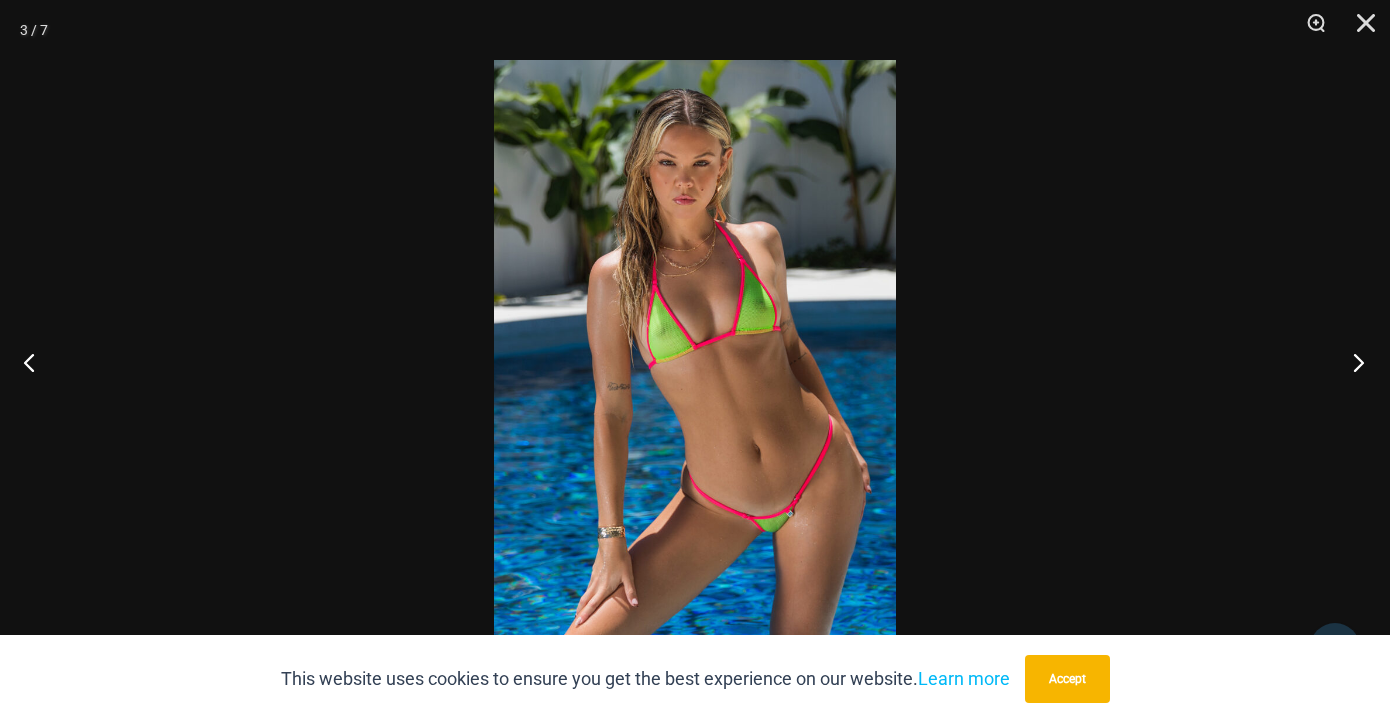 click at bounding box center [1352, 362] 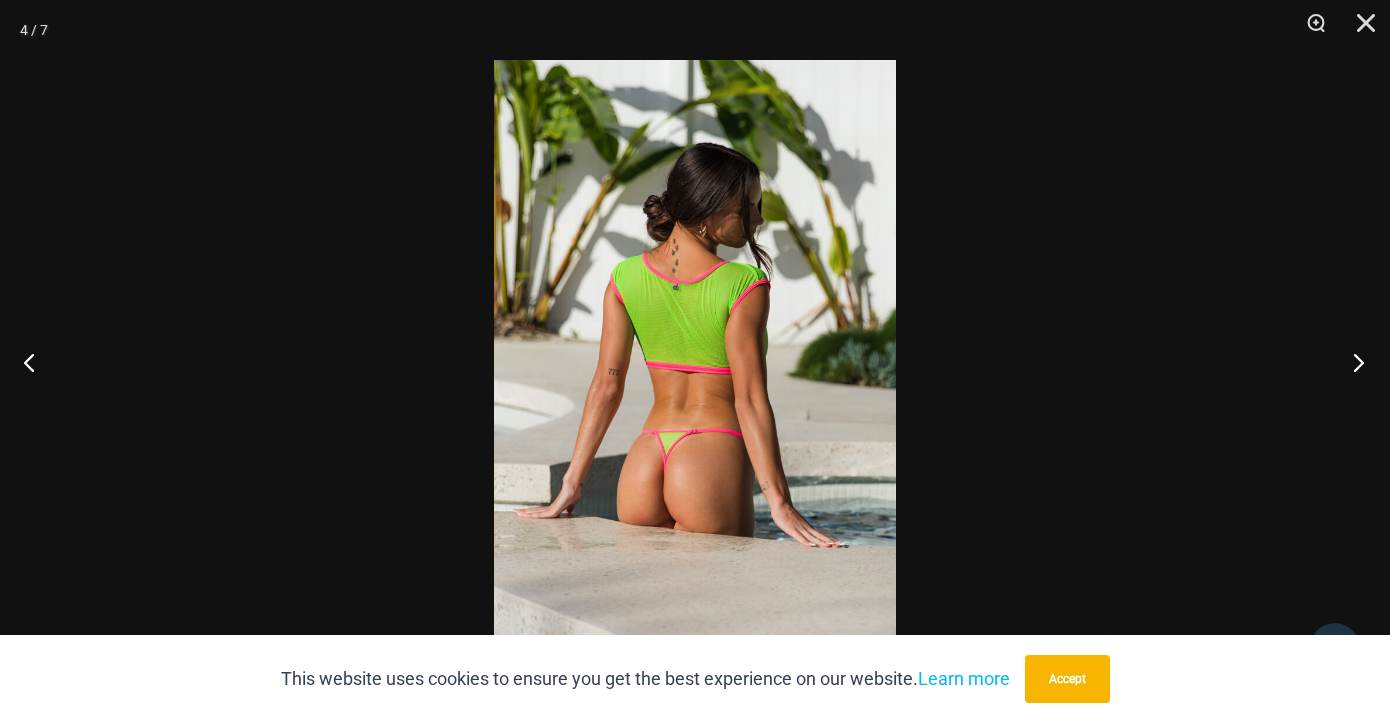 click at bounding box center (1352, 362) 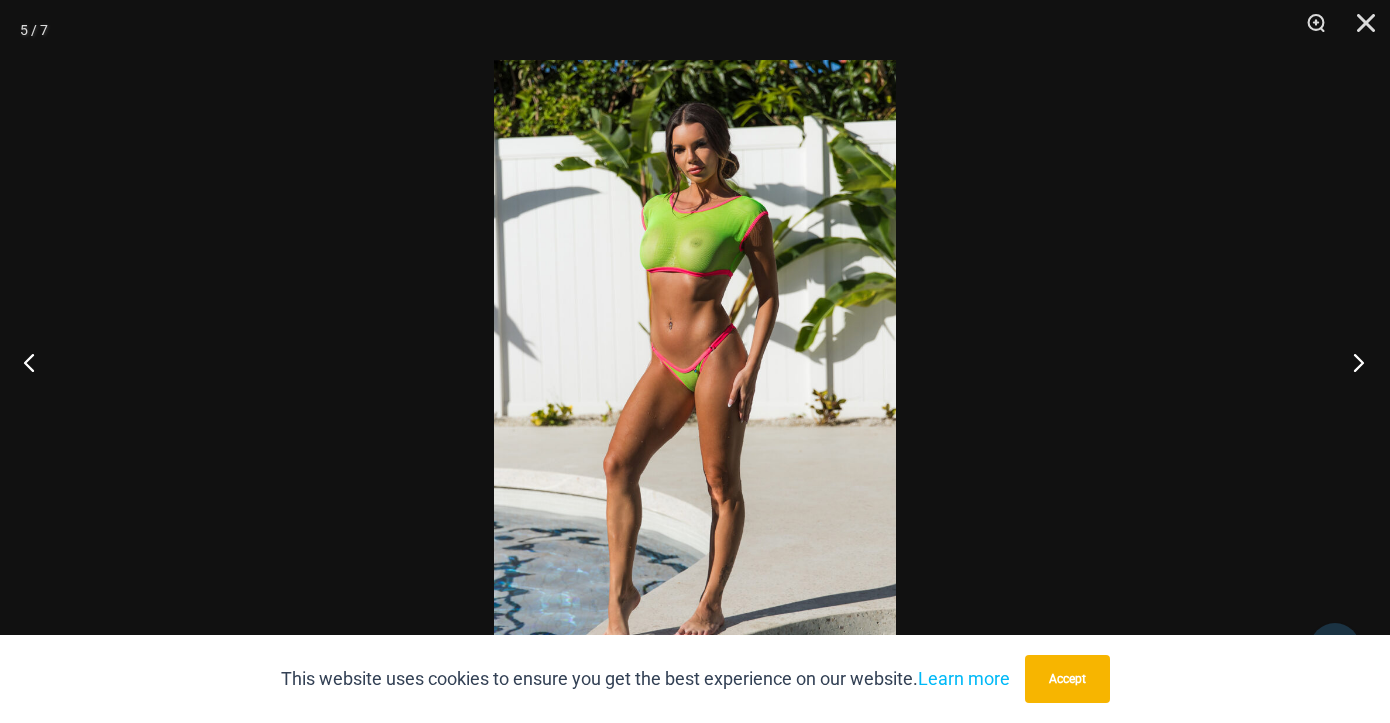 click at bounding box center (1352, 362) 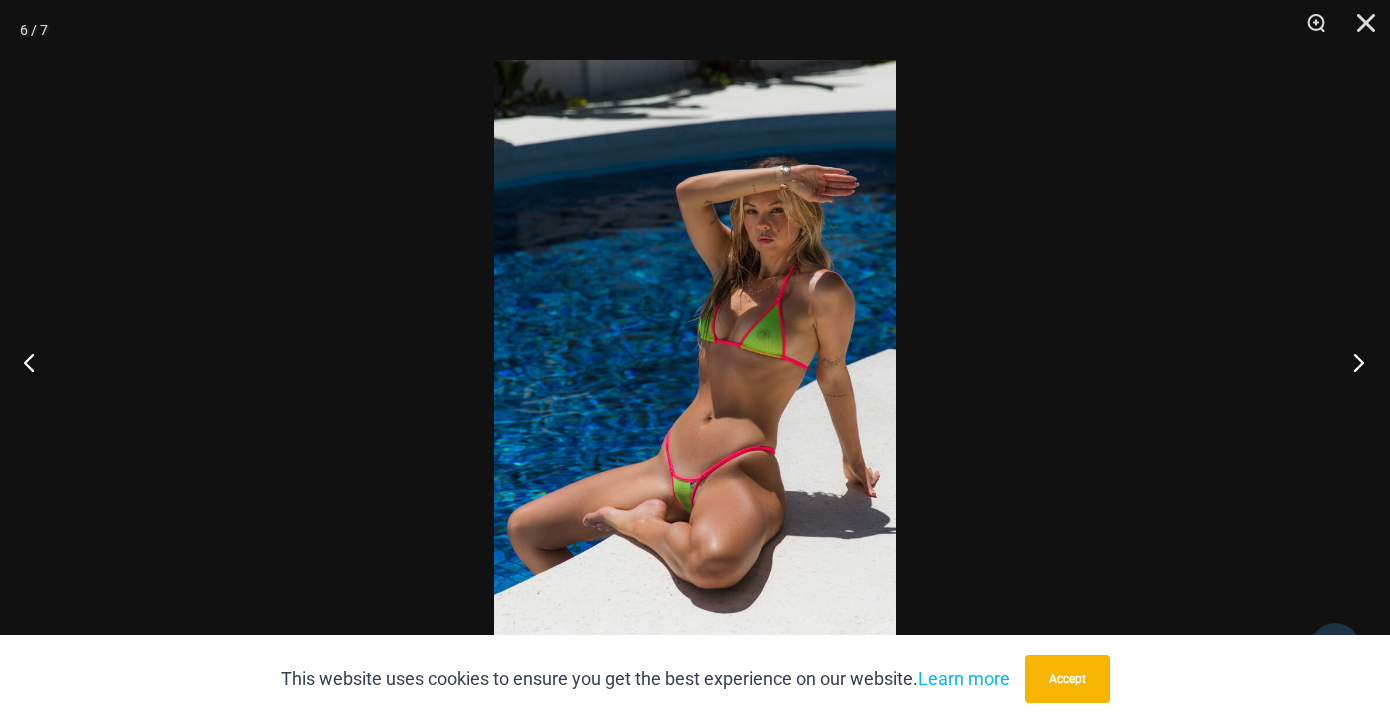 click at bounding box center (1352, 362) 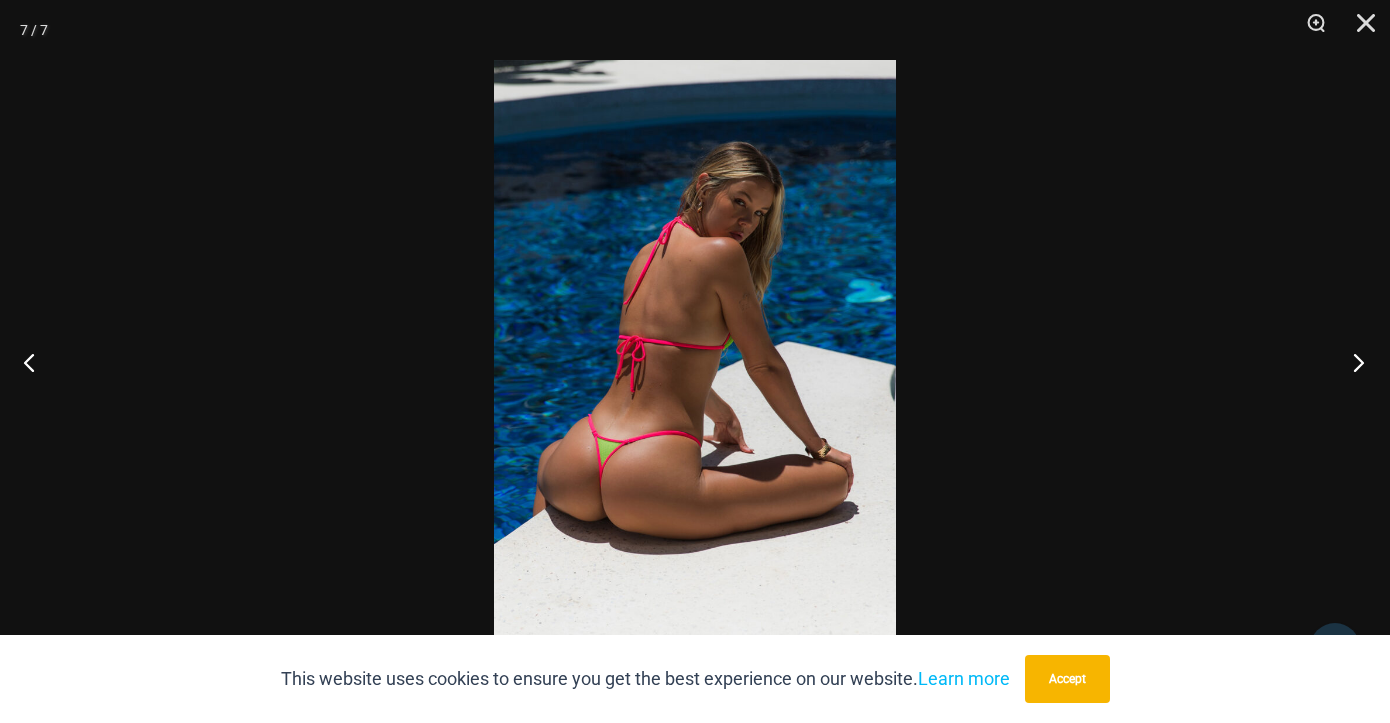 click at bounding box center [1352, 362] 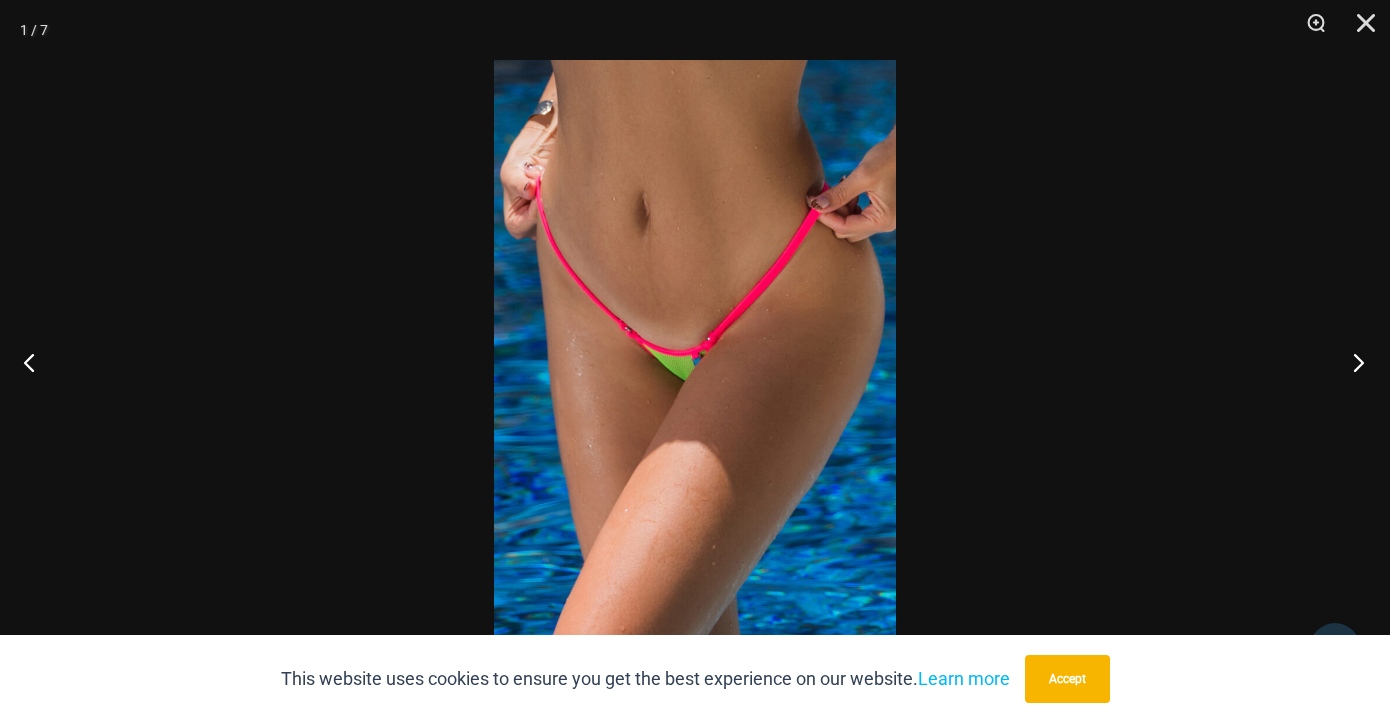 click at bounding box center [1352, 362] 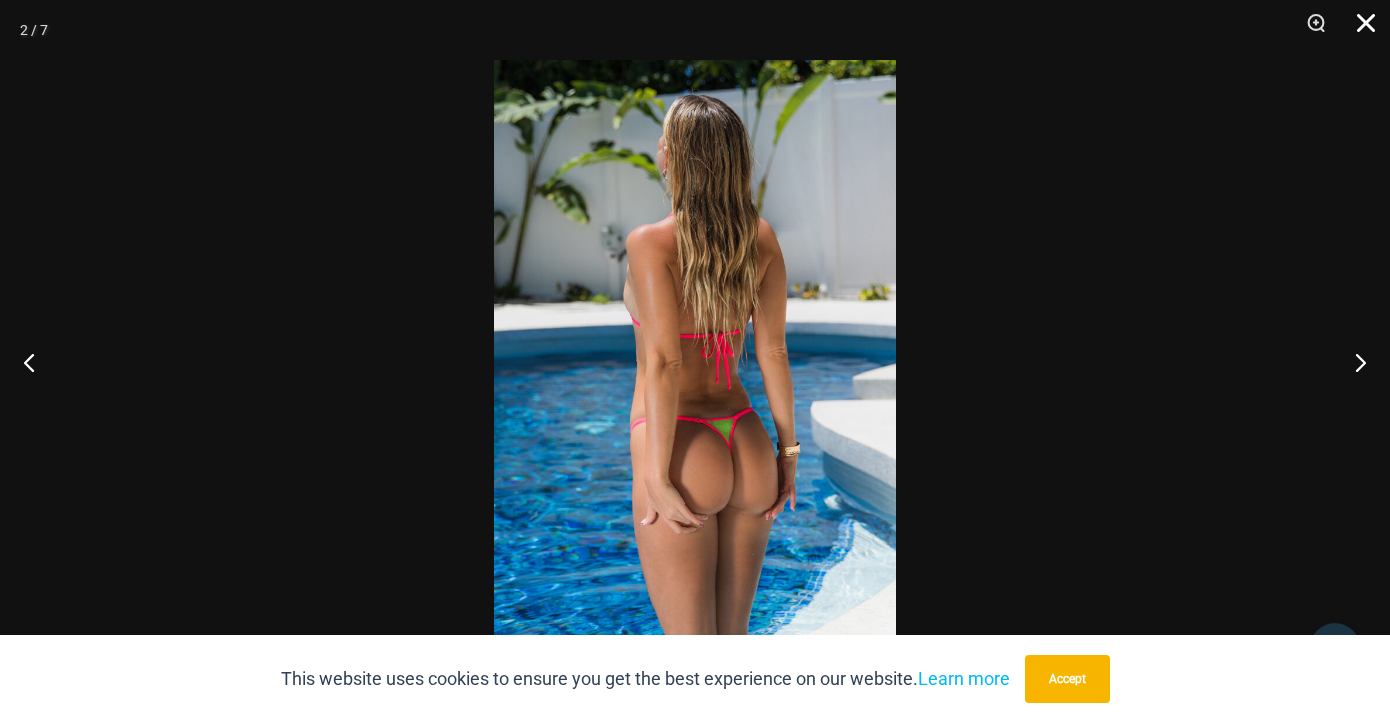 click at bounding box center [1359, 30] 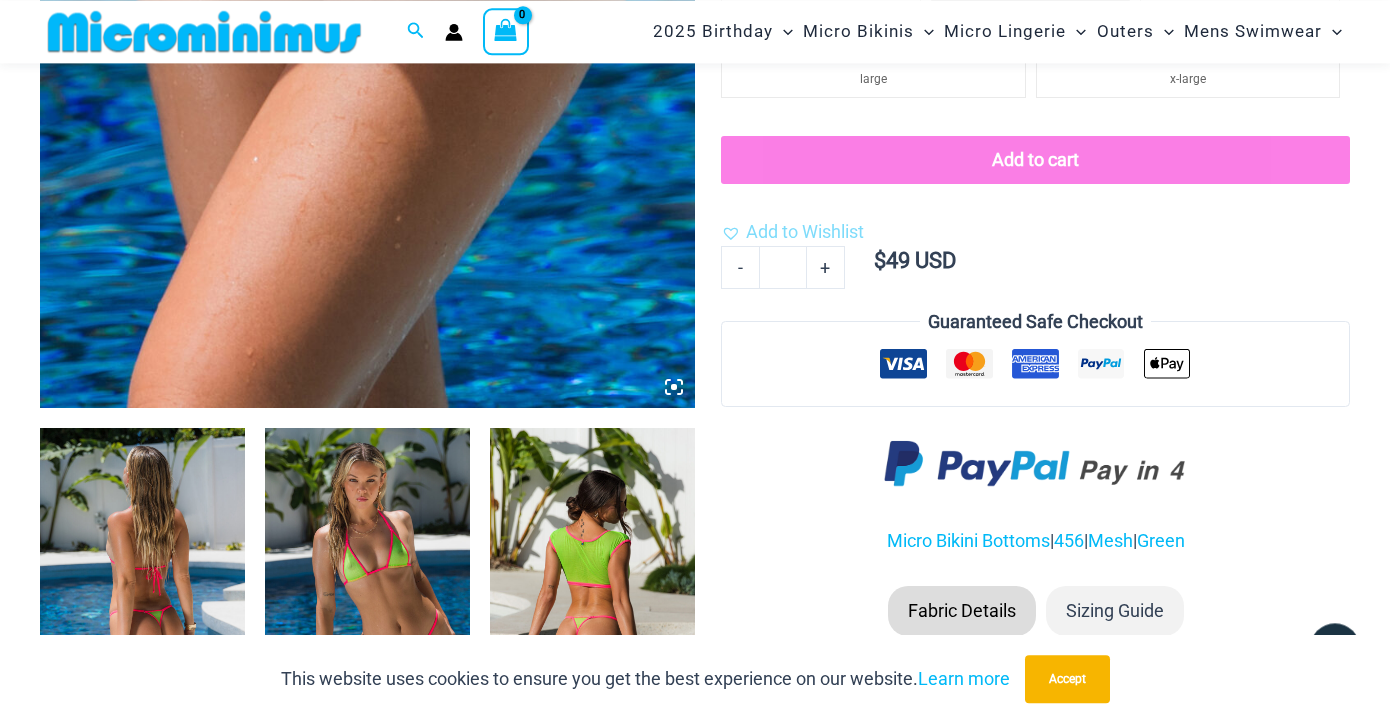 scroll, scrollTop: 754, scrollLeft: 0, axis: vertical 